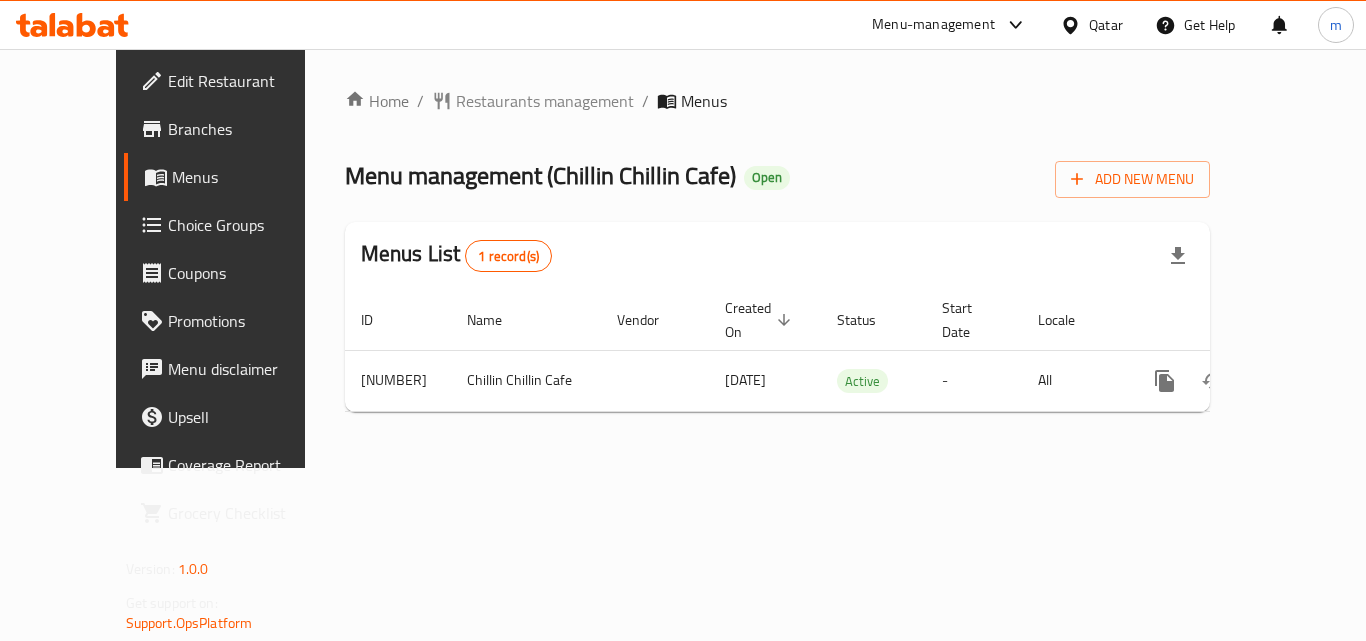 scroll, scrollTop: 0, scrollLeft: 0, axis: both 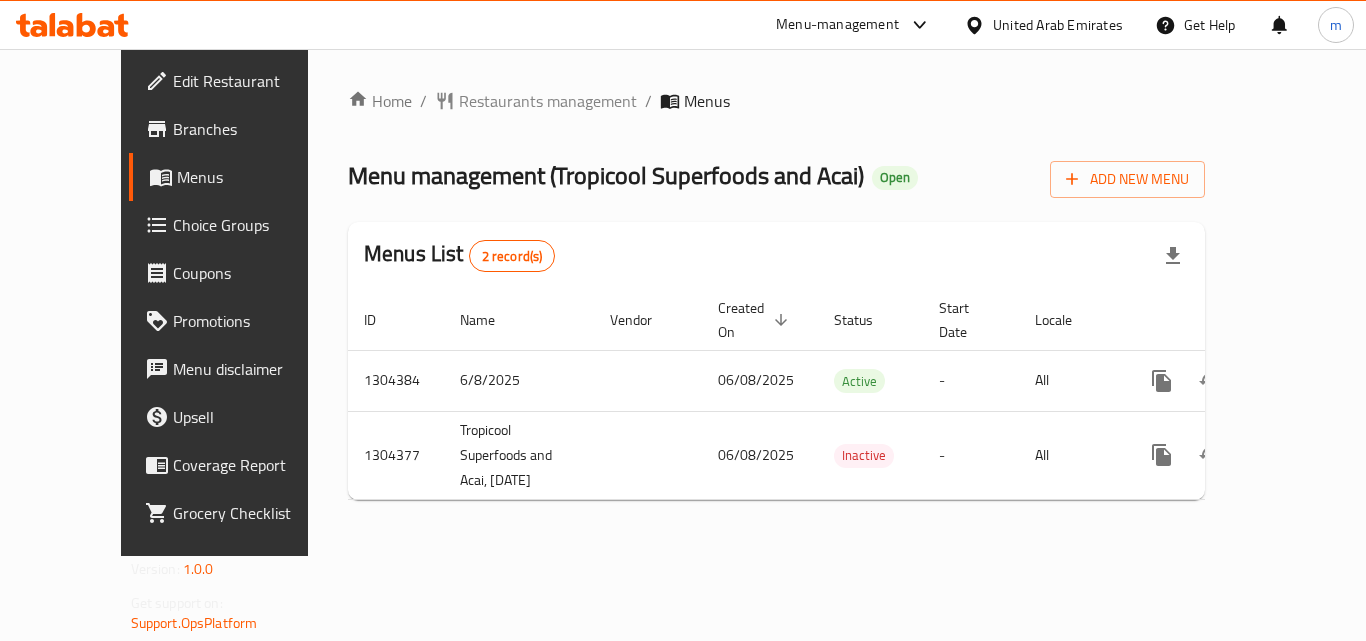 click at bounding box center [72, 25] 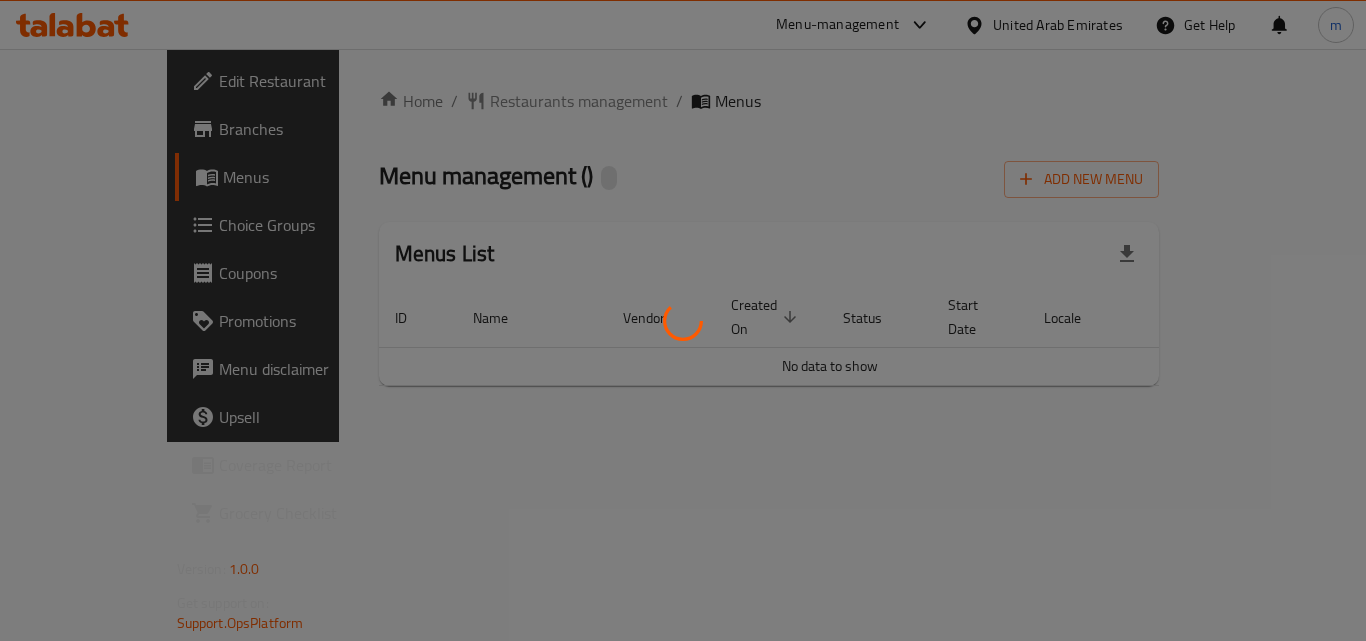 scroll, scrollTop: 0, scrollLeft: 0, axis: both 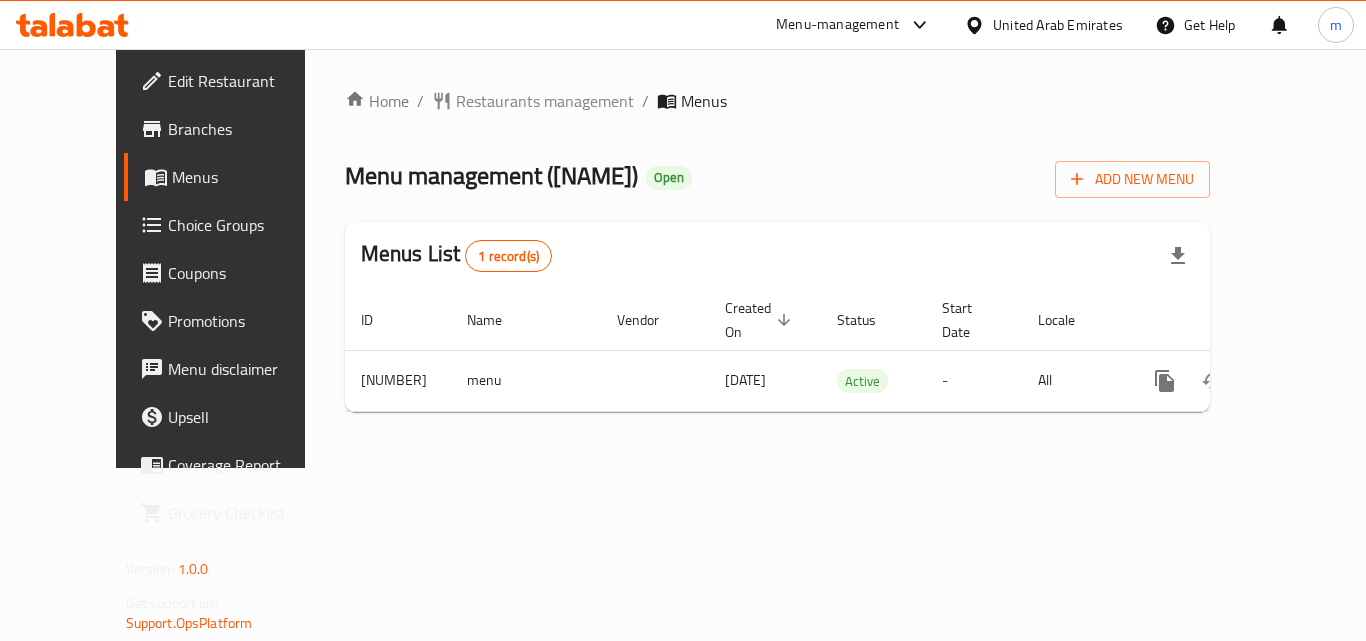click 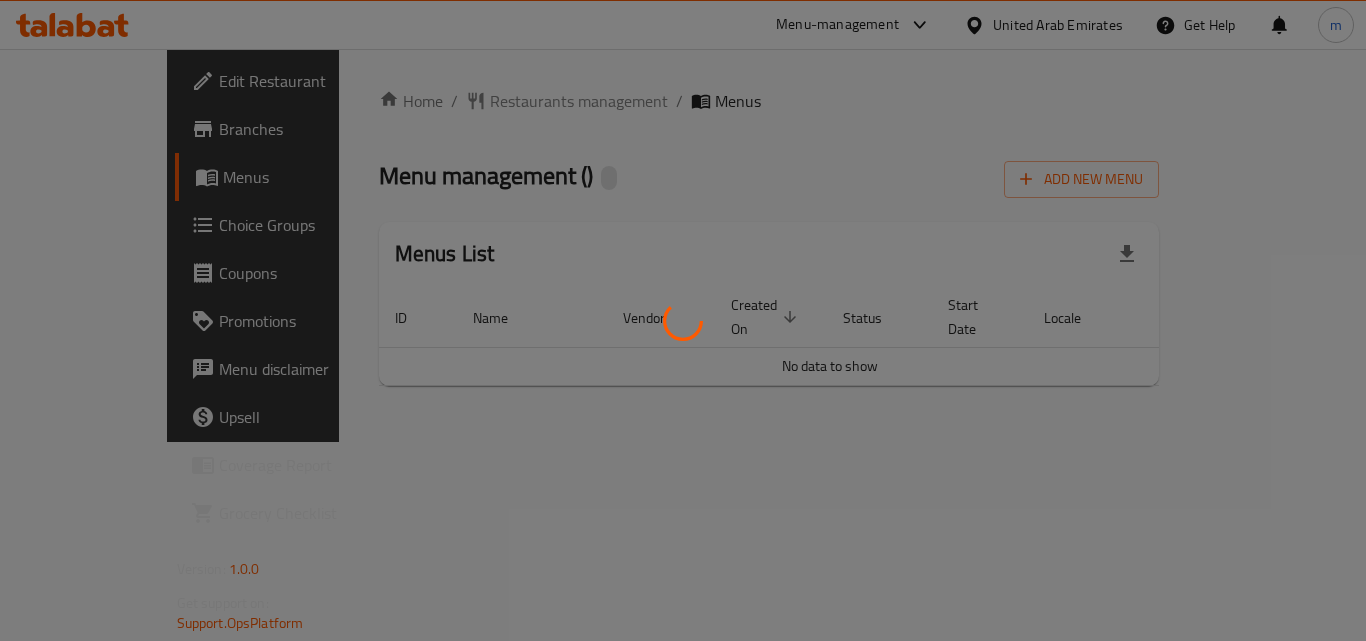 scroll, scrollTop: 0, scrollLeft: 0, axis: both 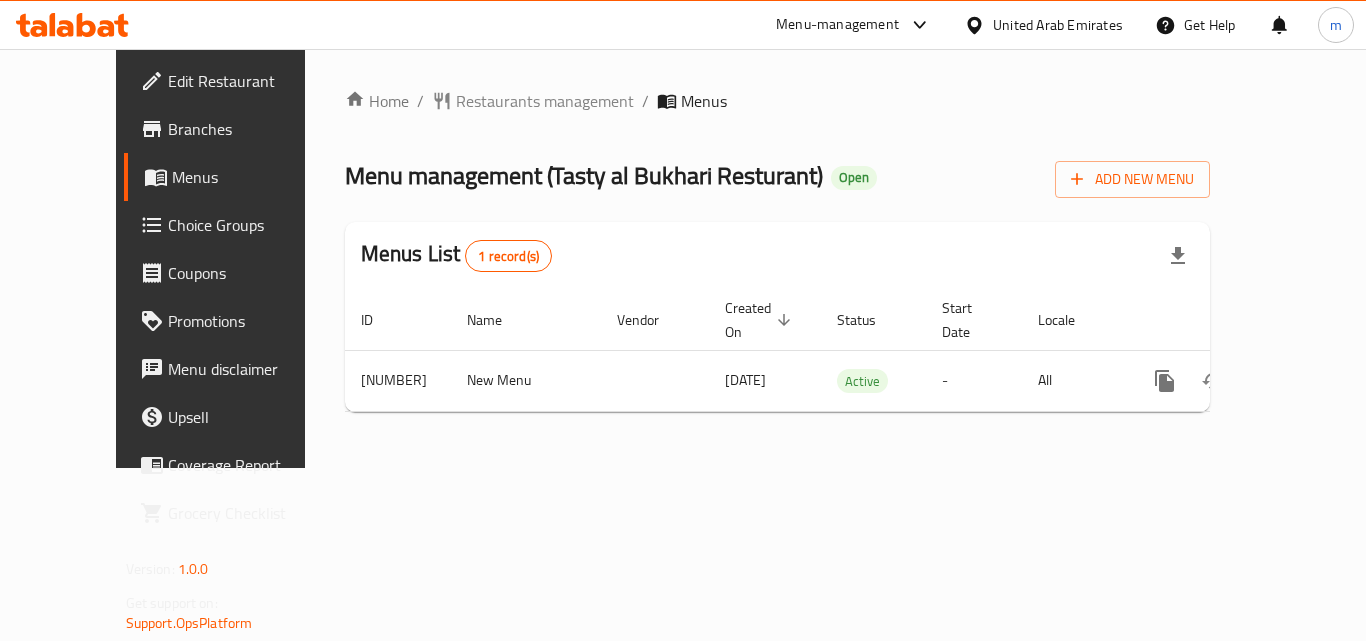 click 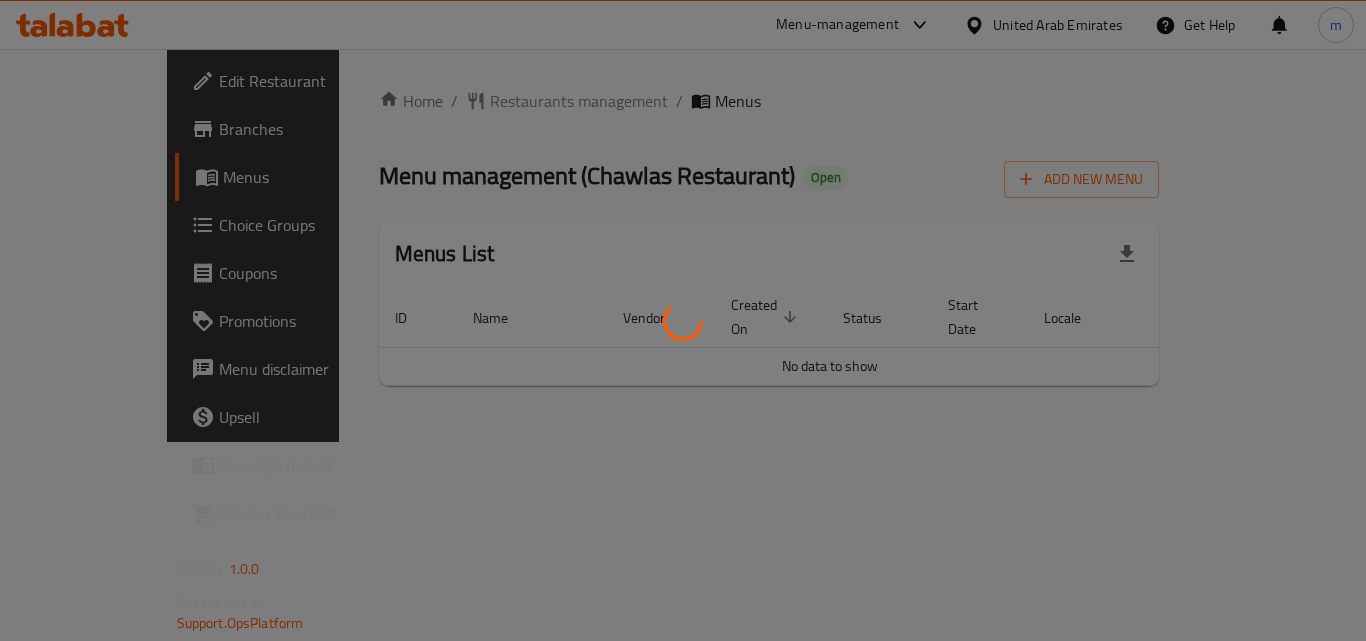 scroll, scrollTop: 0, scrollLeft: 0, axis: both 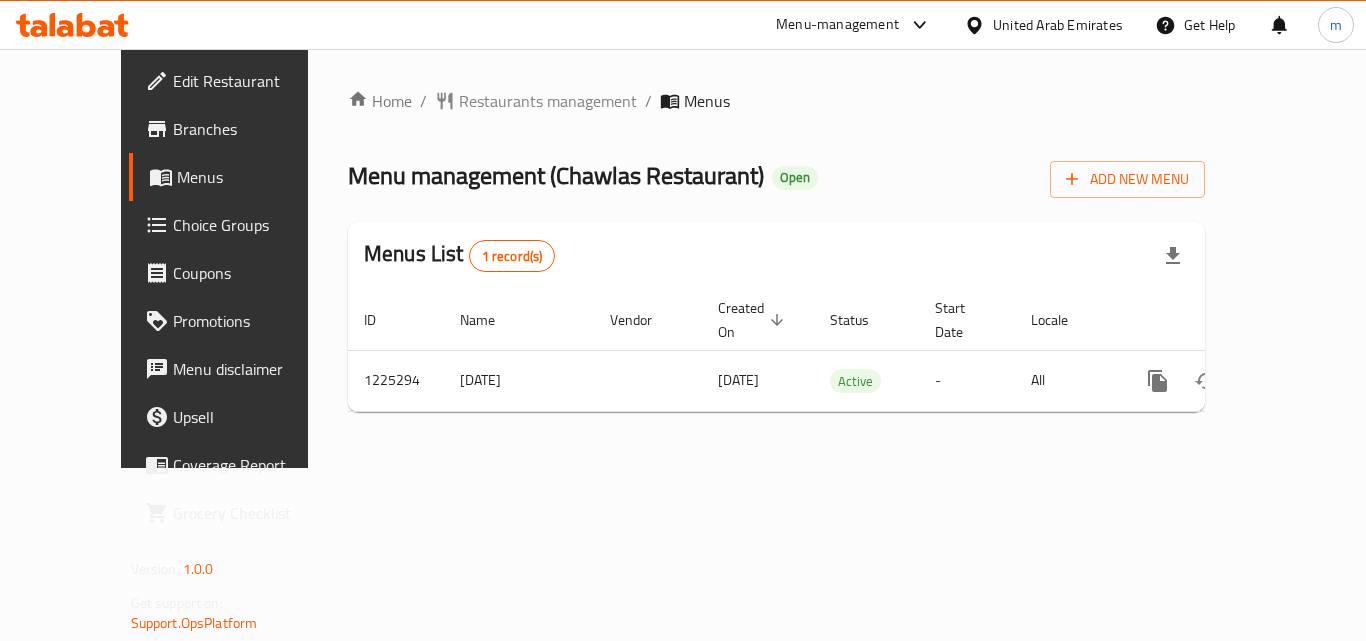 click 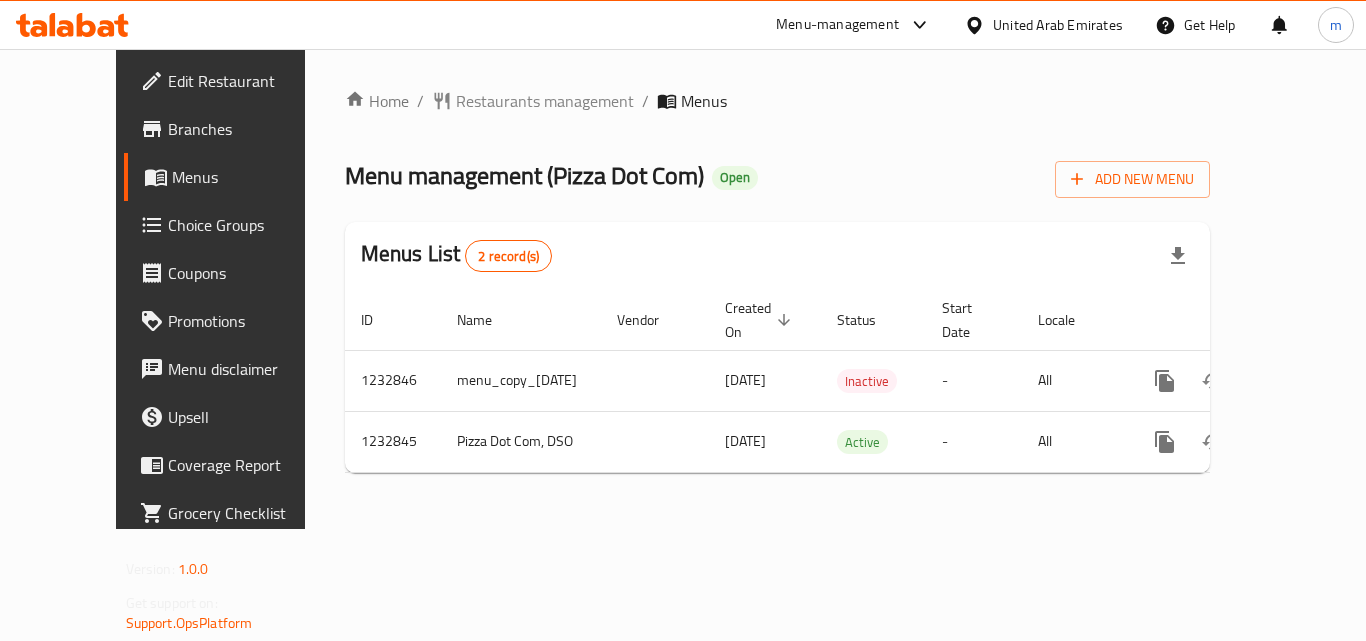 scroll, scrollTop: 0, scrollLeft: 0, axis: both 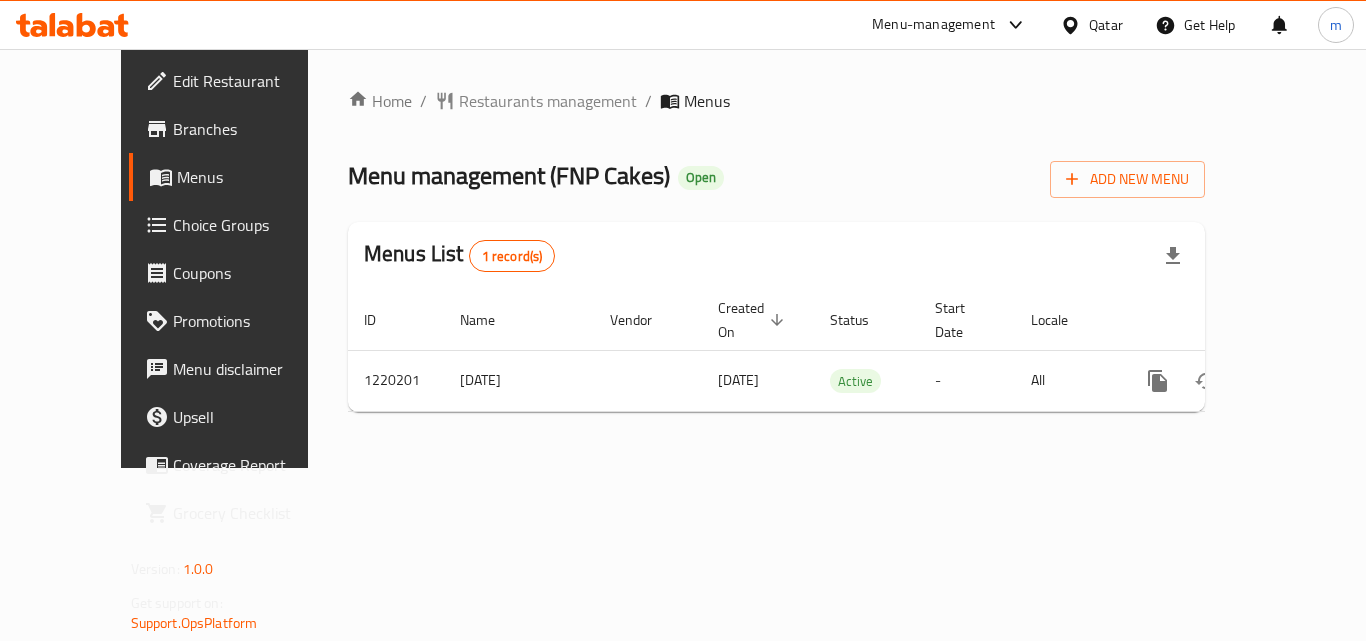 click 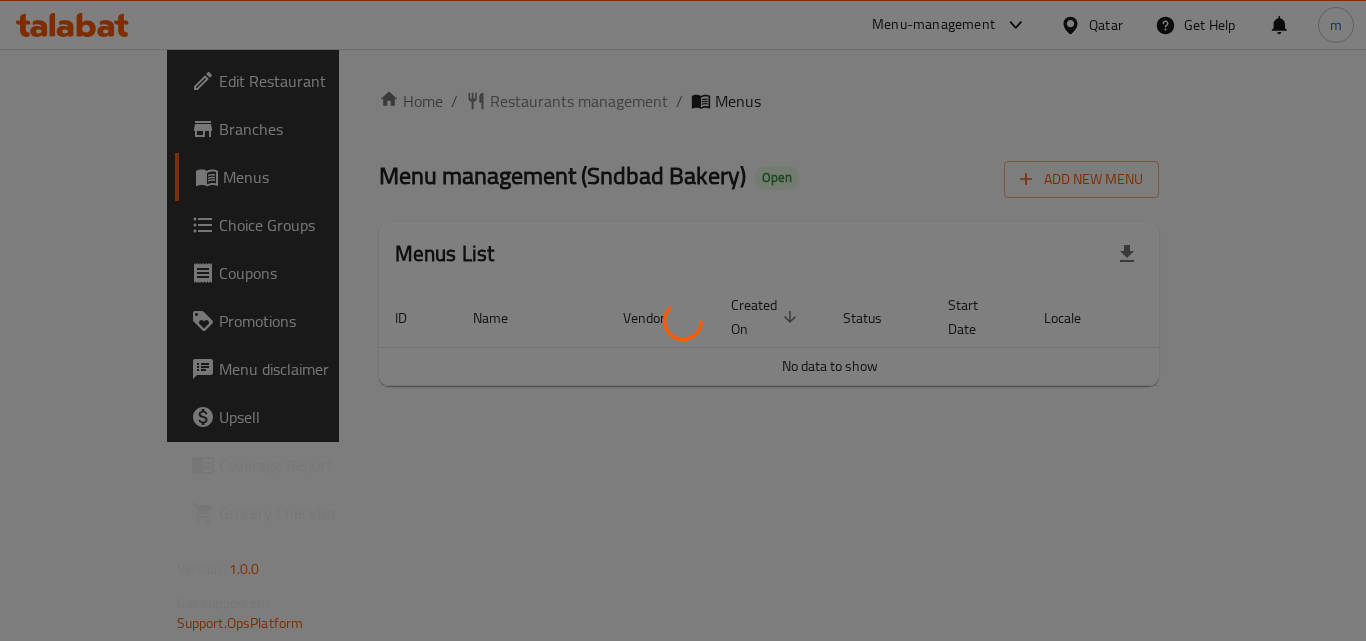 scroll, scrollTop: 0, scrollLeft: 0, axis: both 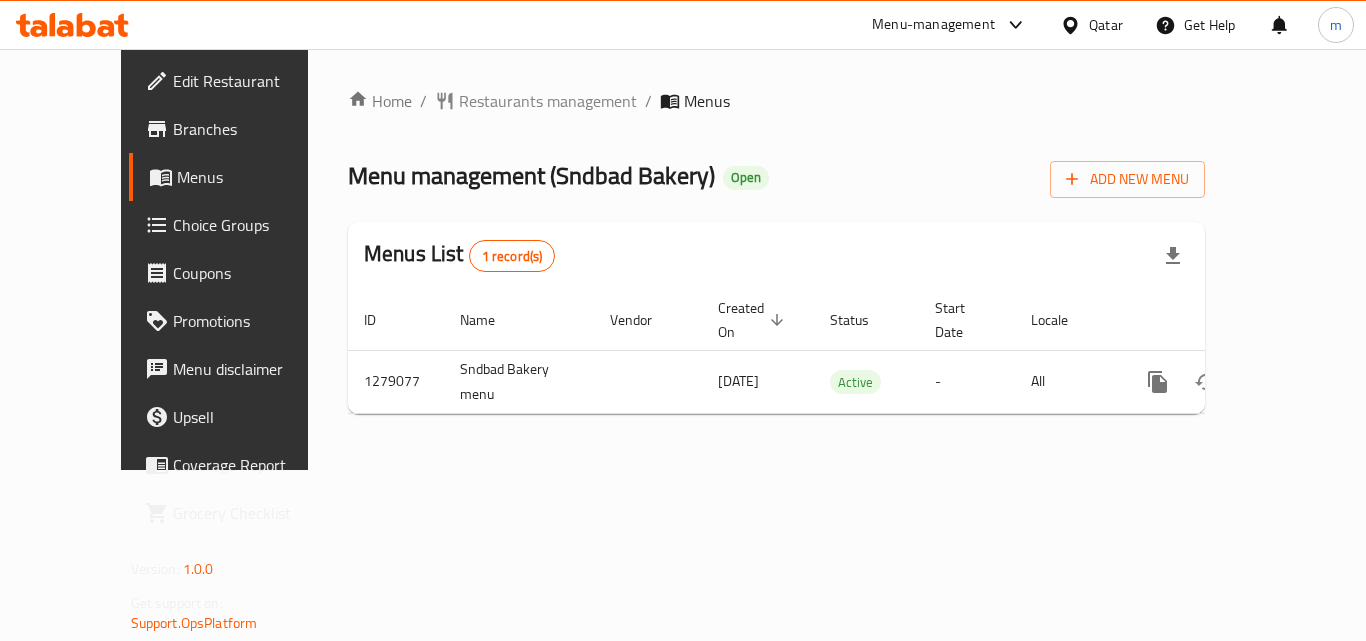 click 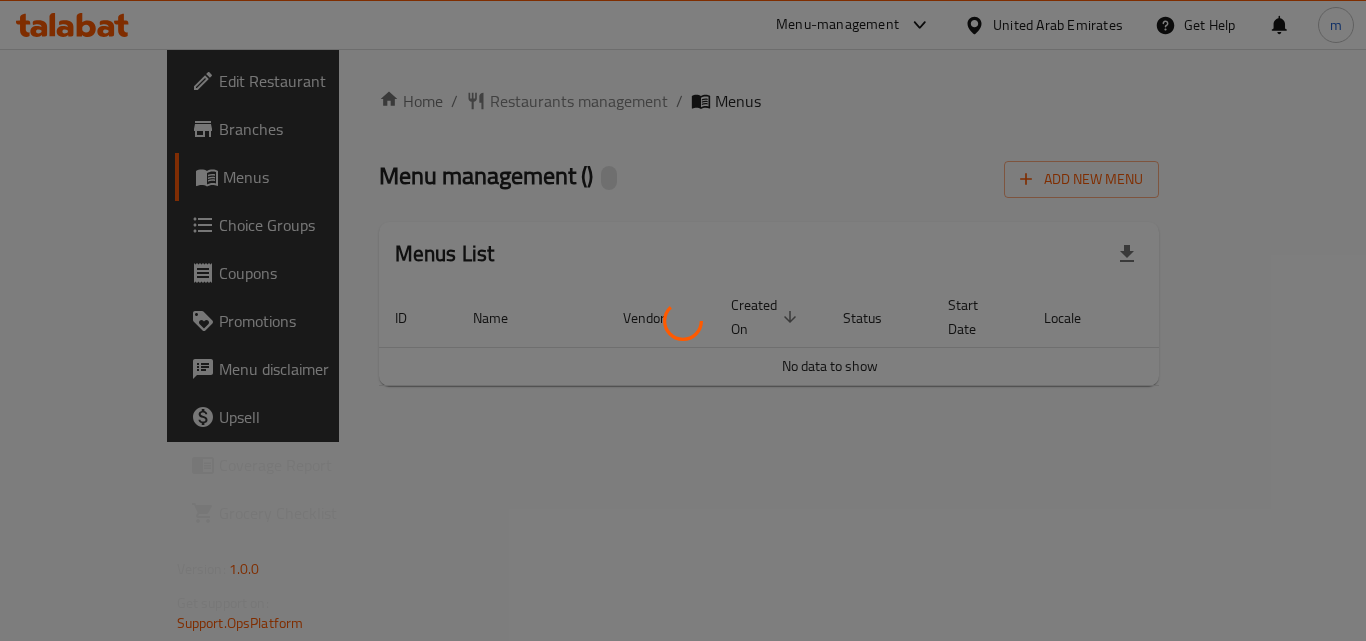 scroll, scrollTop: 0, scrollLeft: 0, axis: both 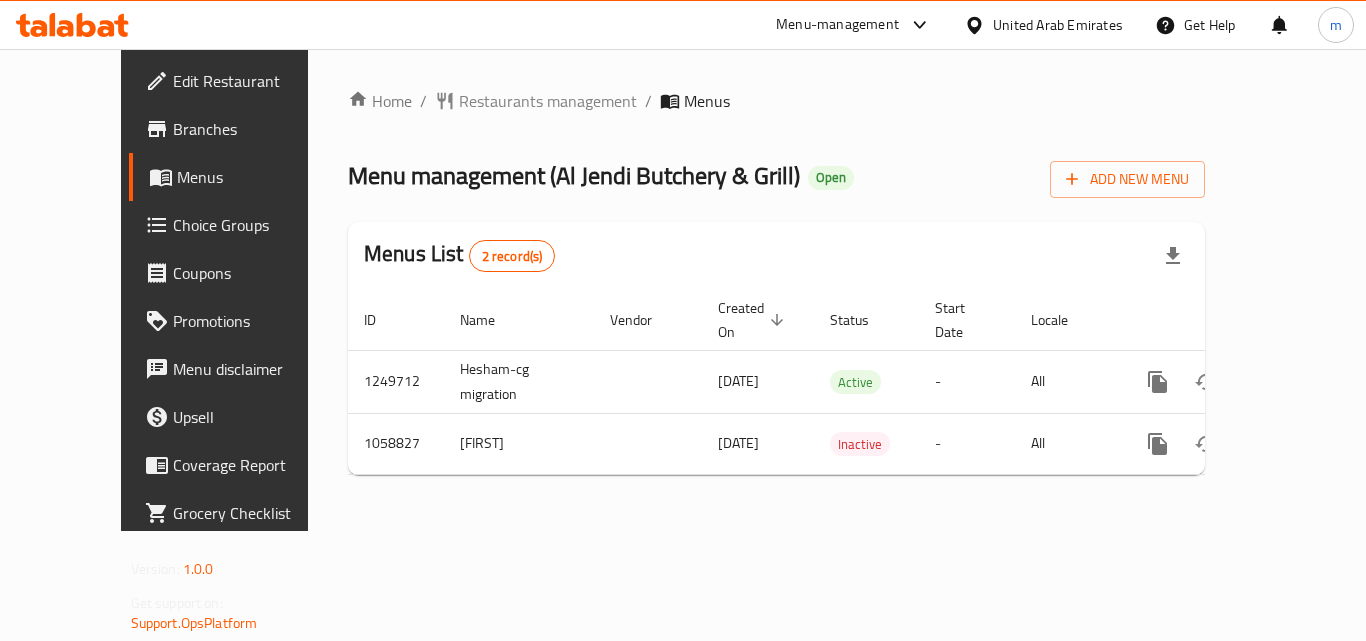 click at bounding box center (72, 25) 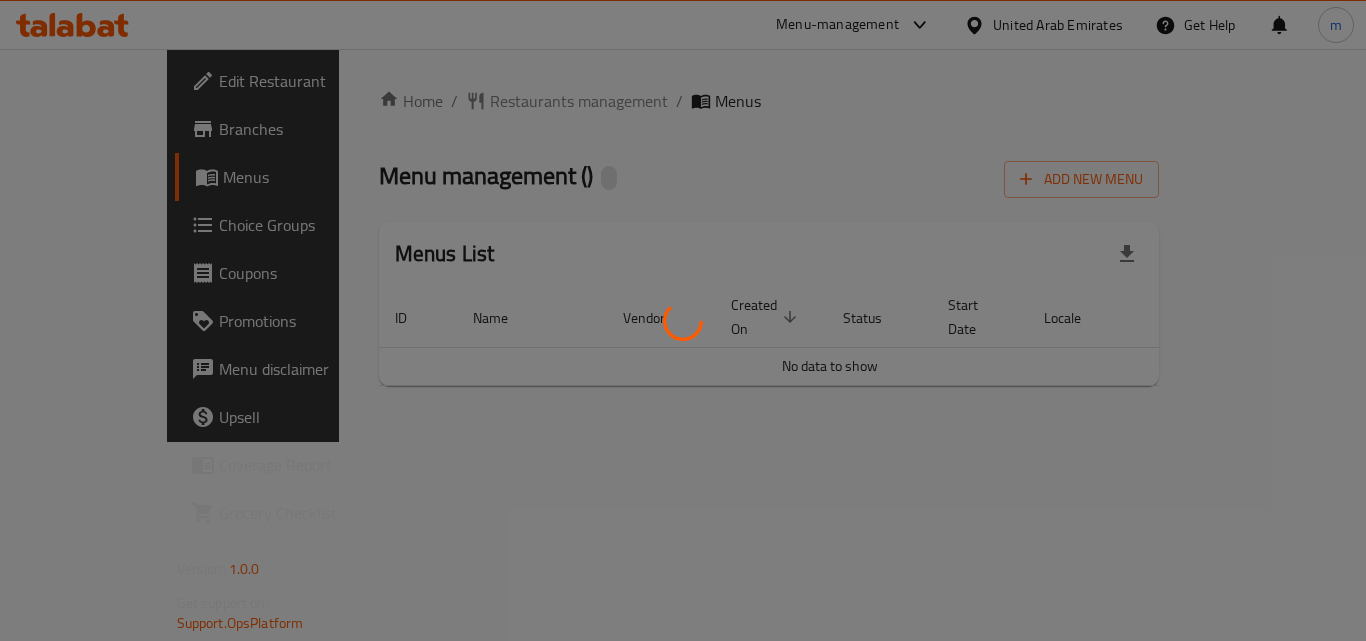 scroll, scrollTop: 0, scrollLeft: 0, axis: both 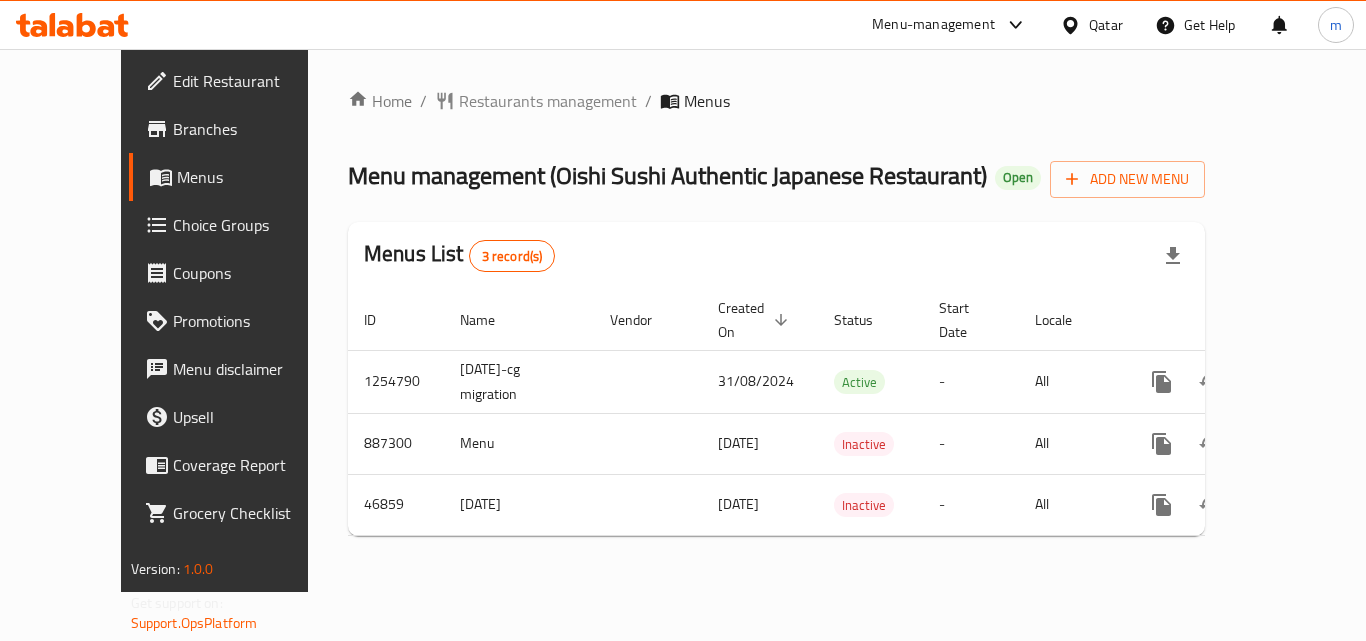 click 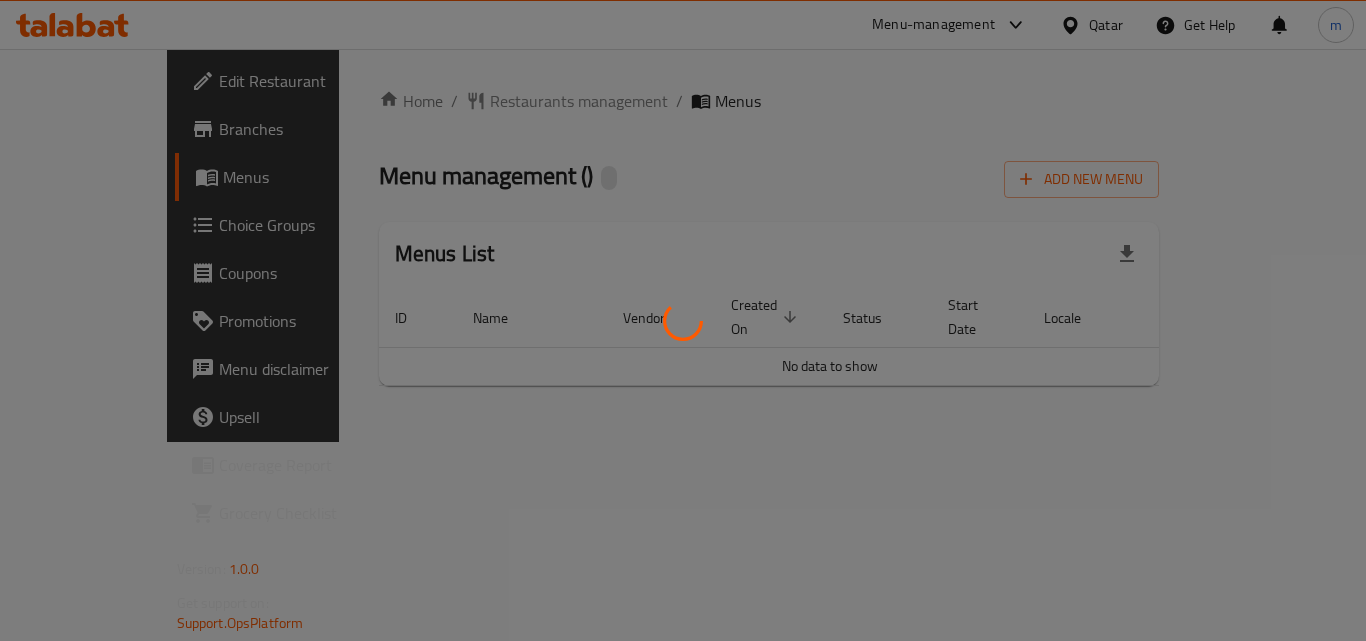 scroll, scrollTop: 0, scrollLeft: 0, axis: both 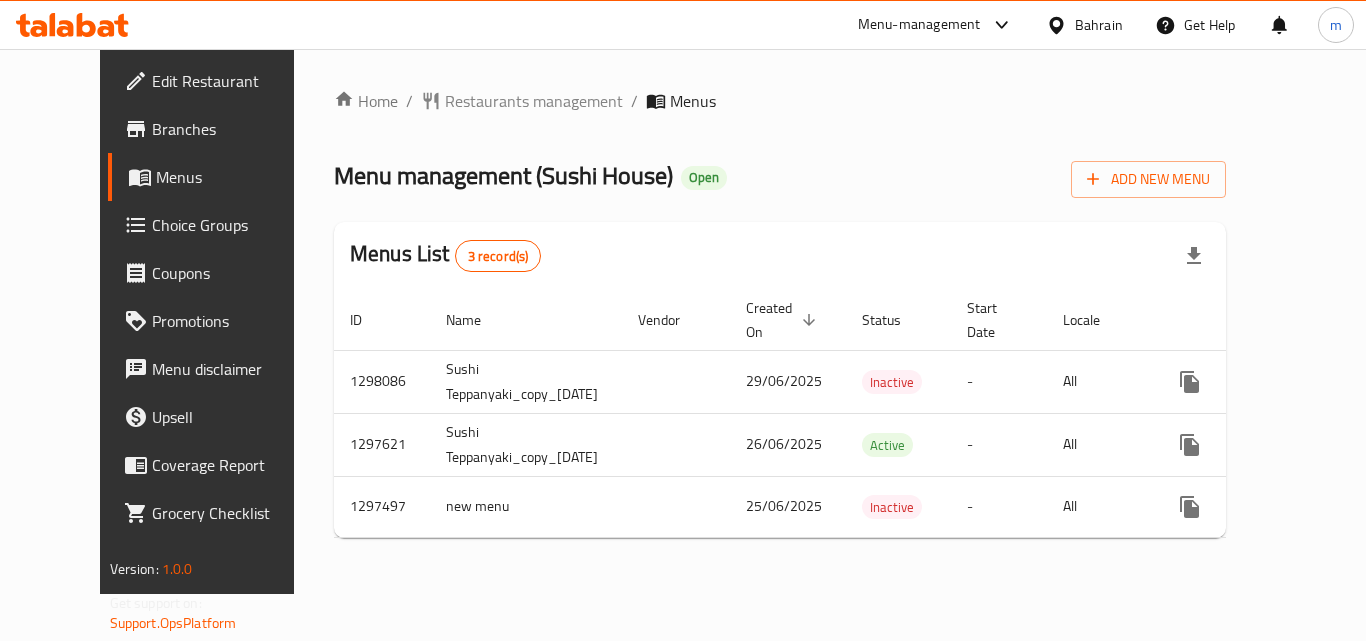 click 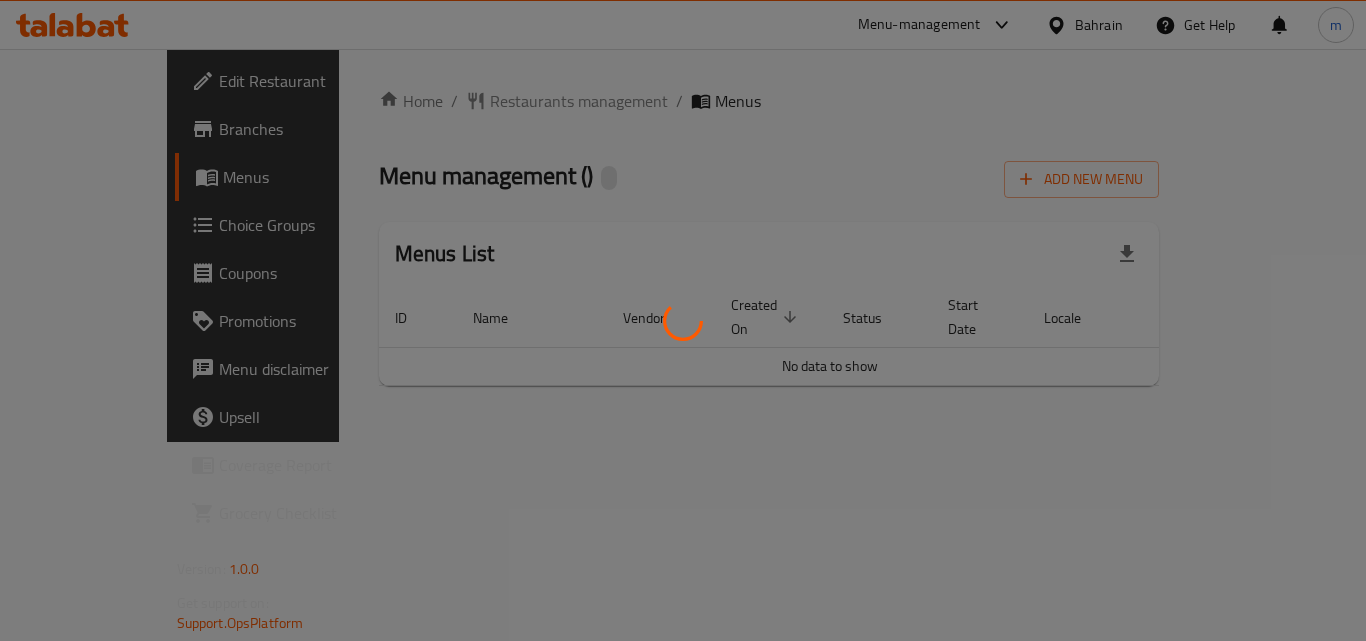 scroll, scrollTop: 0, scrollLeft: 0, axis: both 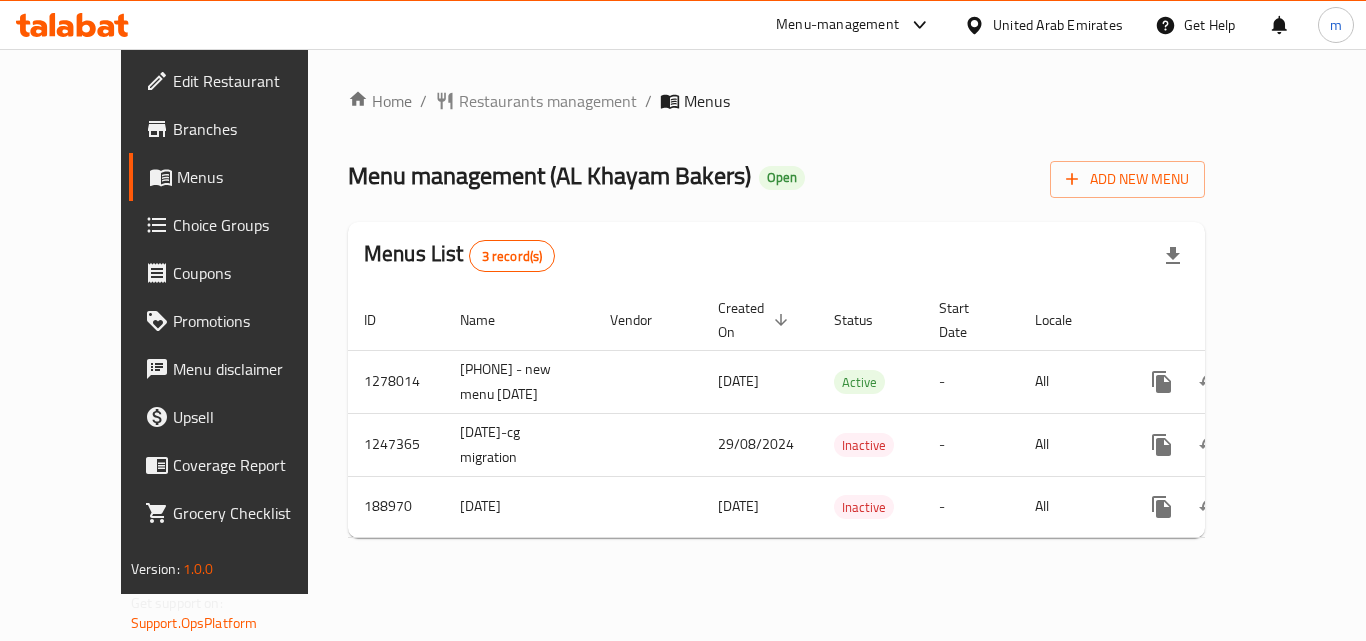 click 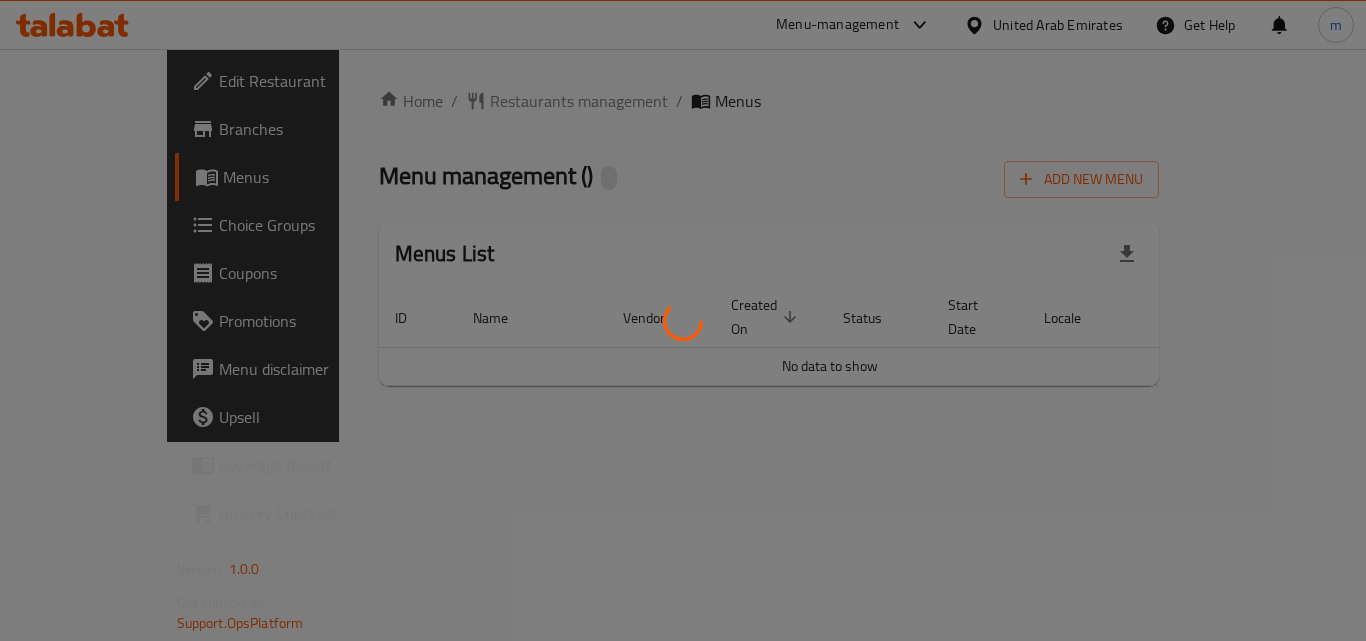 scroll, scrollTop: 0, scrollLeft: 0, axis: both 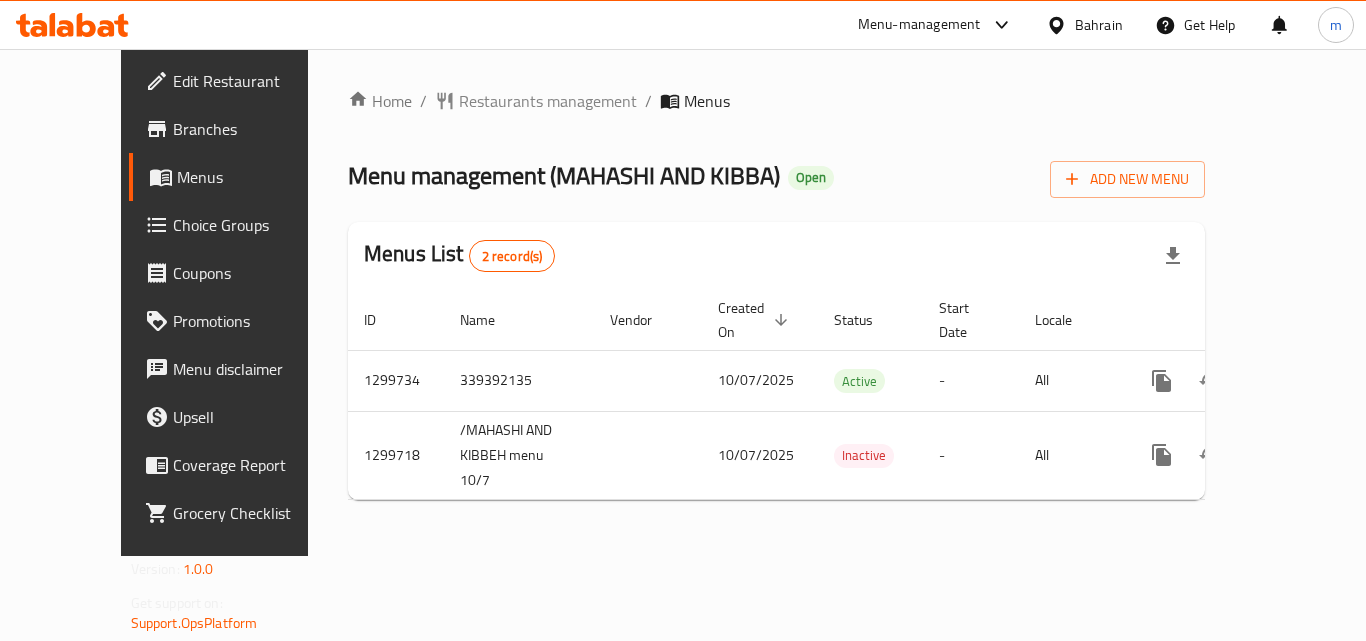 click 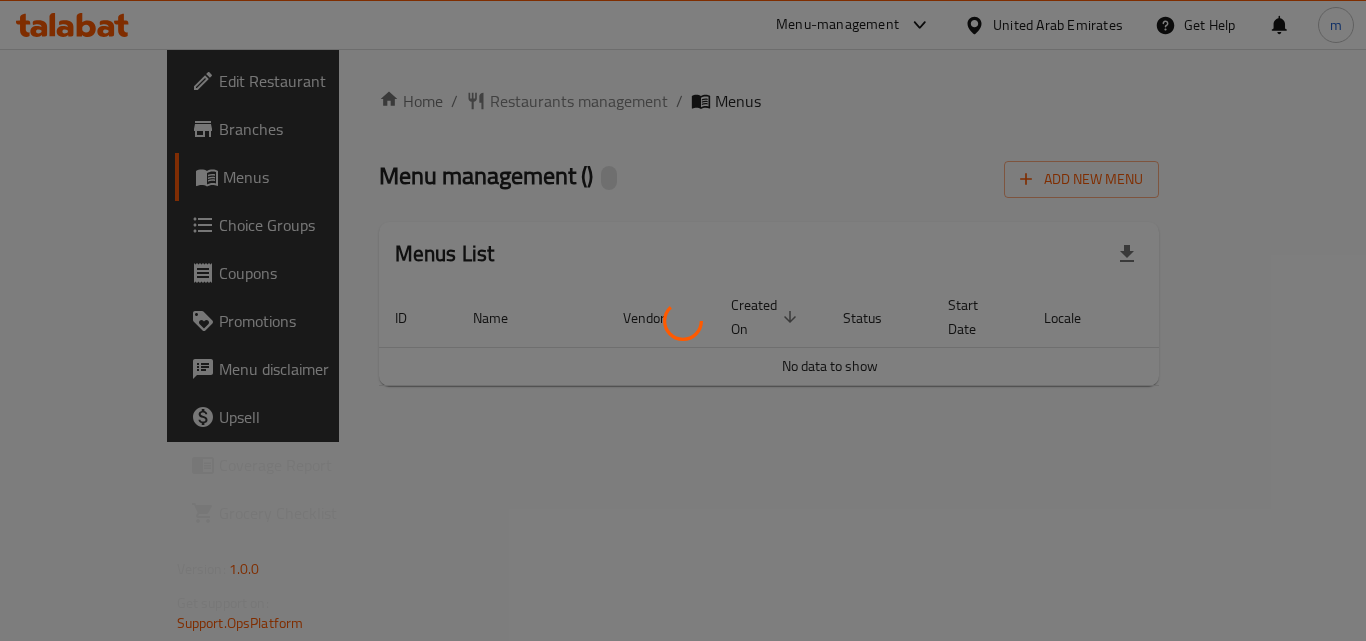 scroll, scrollTop: 0, scrollLeft: 0, axis: both 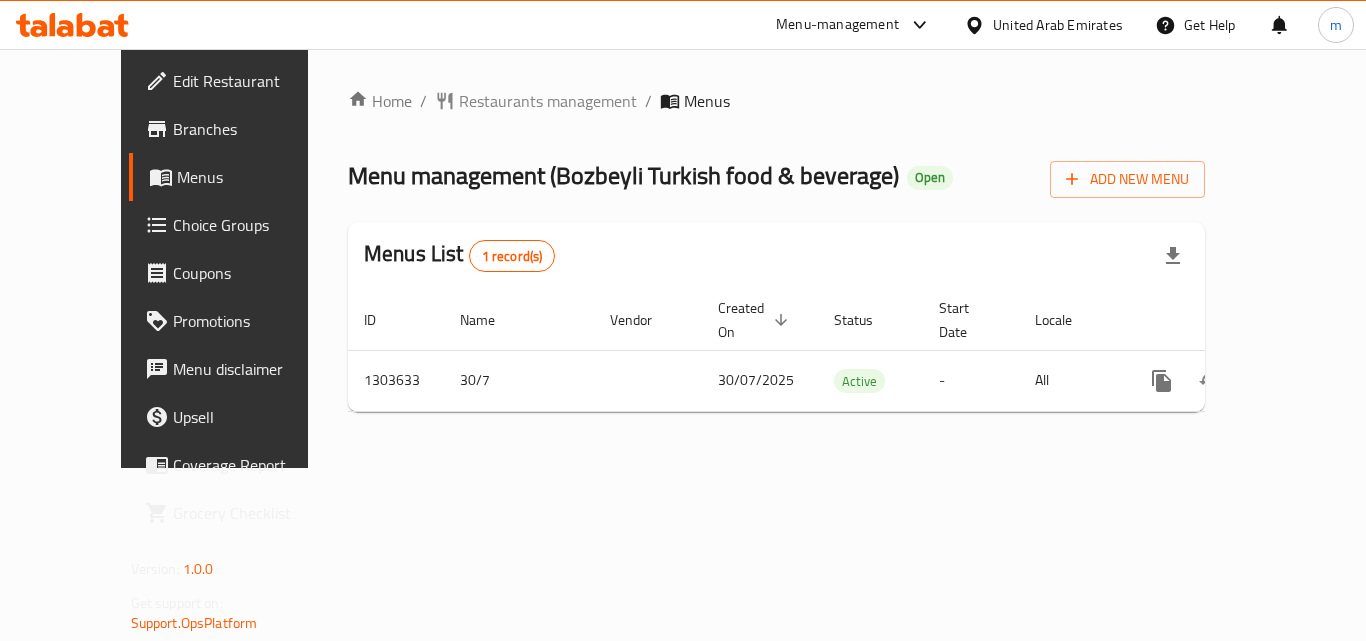 click at bounding box center [72, 25] 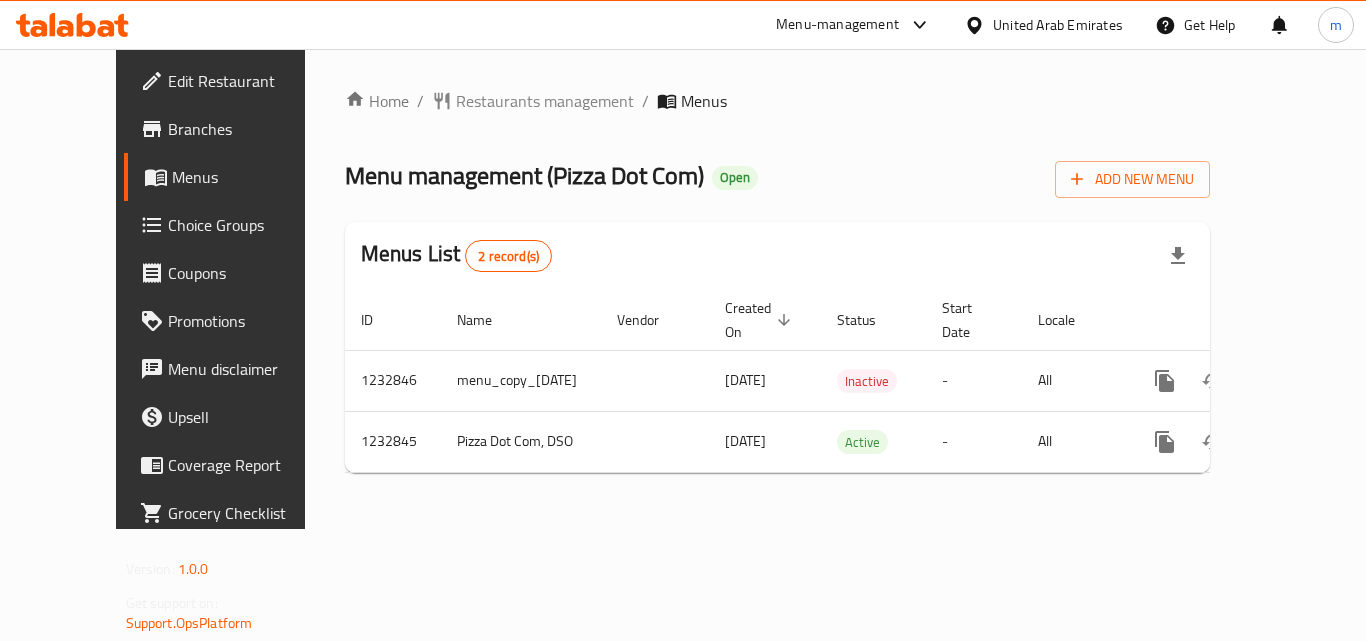 scroll, scrollTop: 0, scrollLeft: 0, axis: both 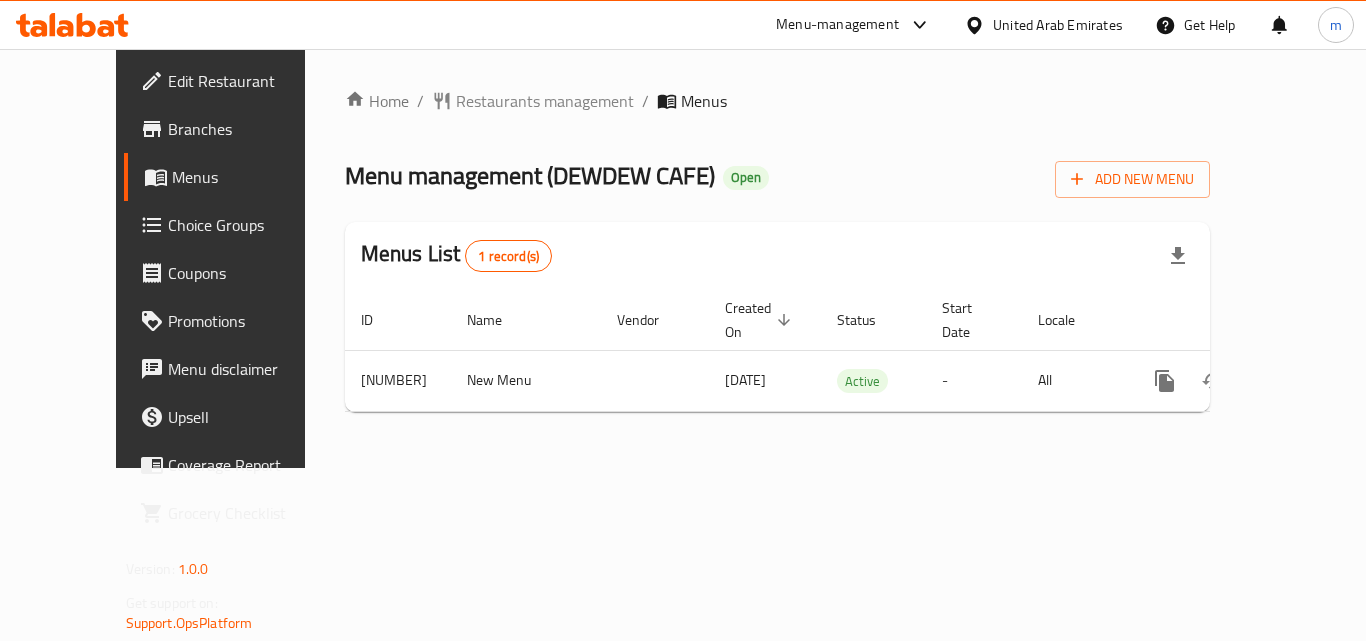 click 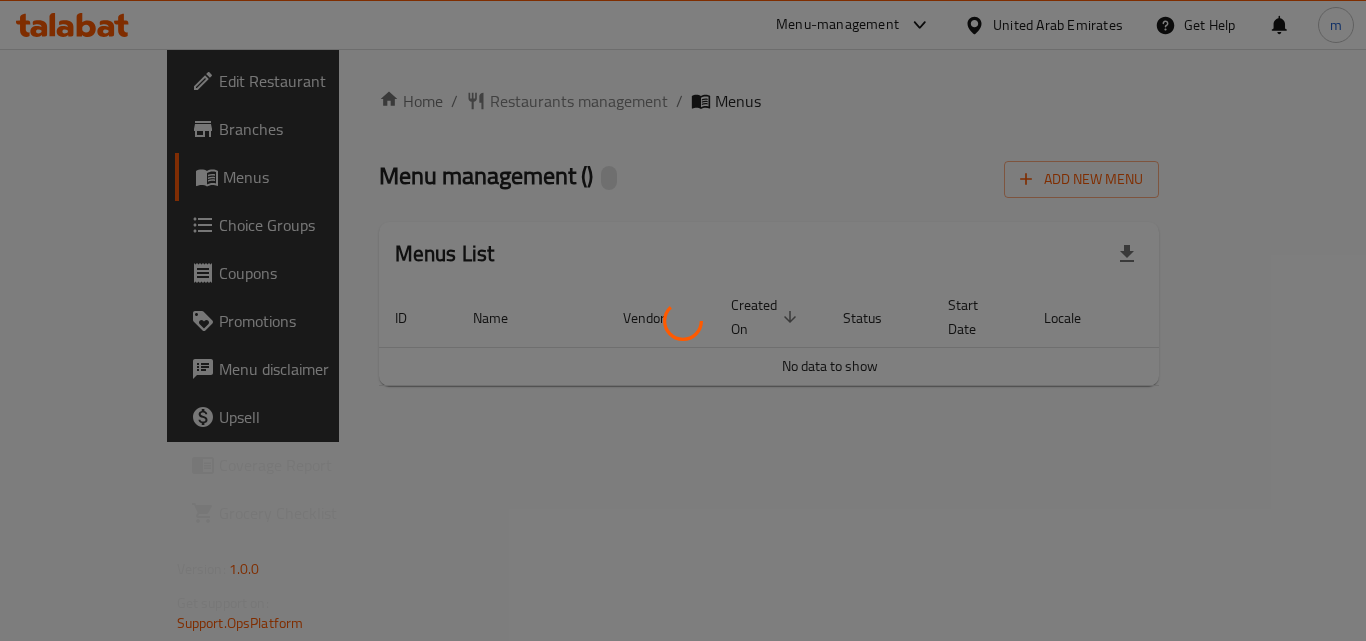 scroll, scrollTop: 0, scrollLeft: 0, axis: both 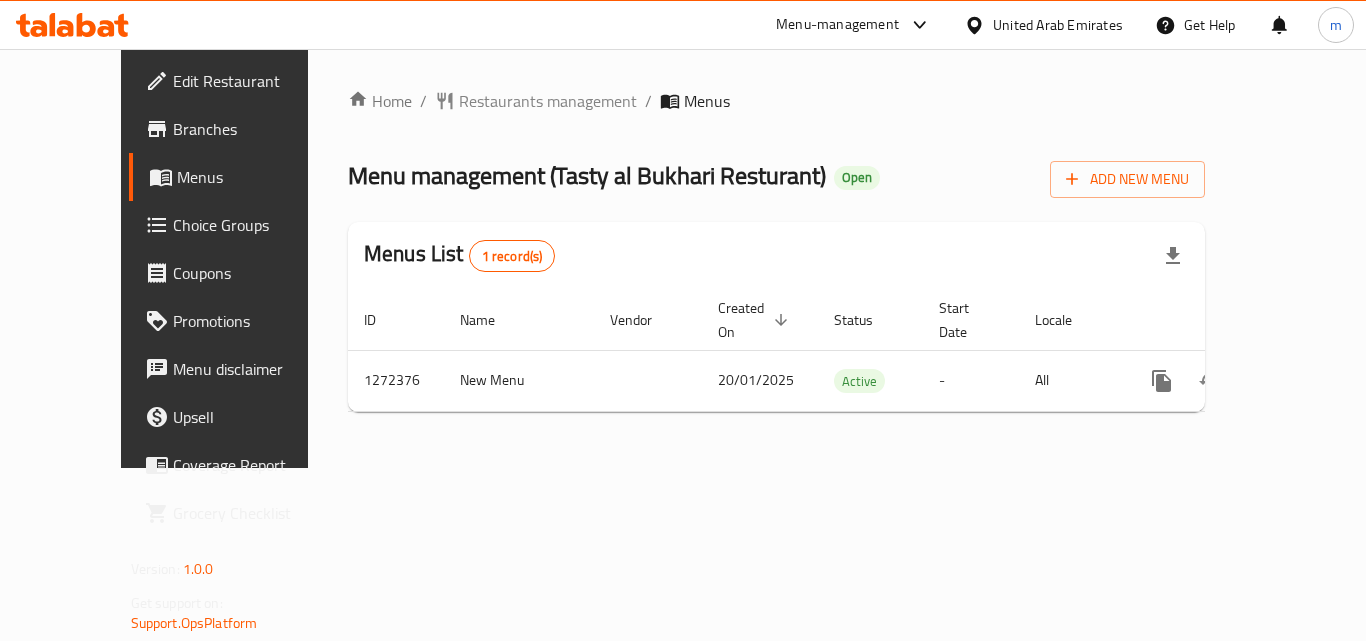 click 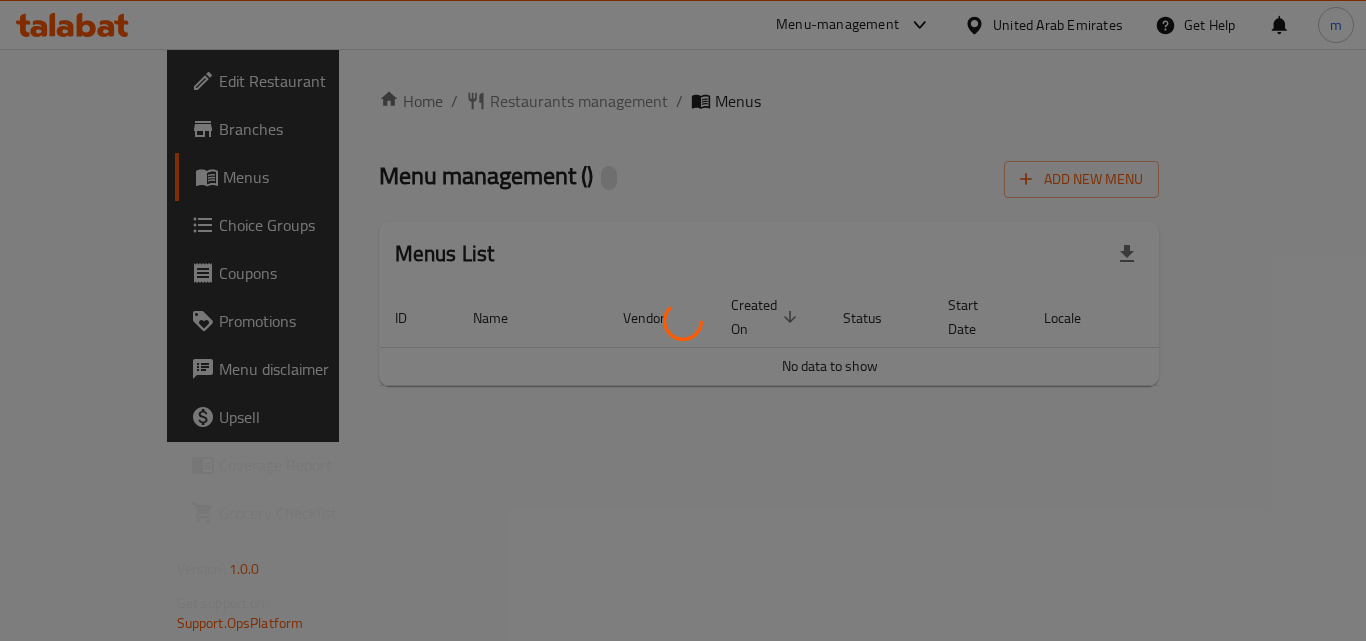 scroll, scrollTop: 0, scrollLeft: 0, axis: both 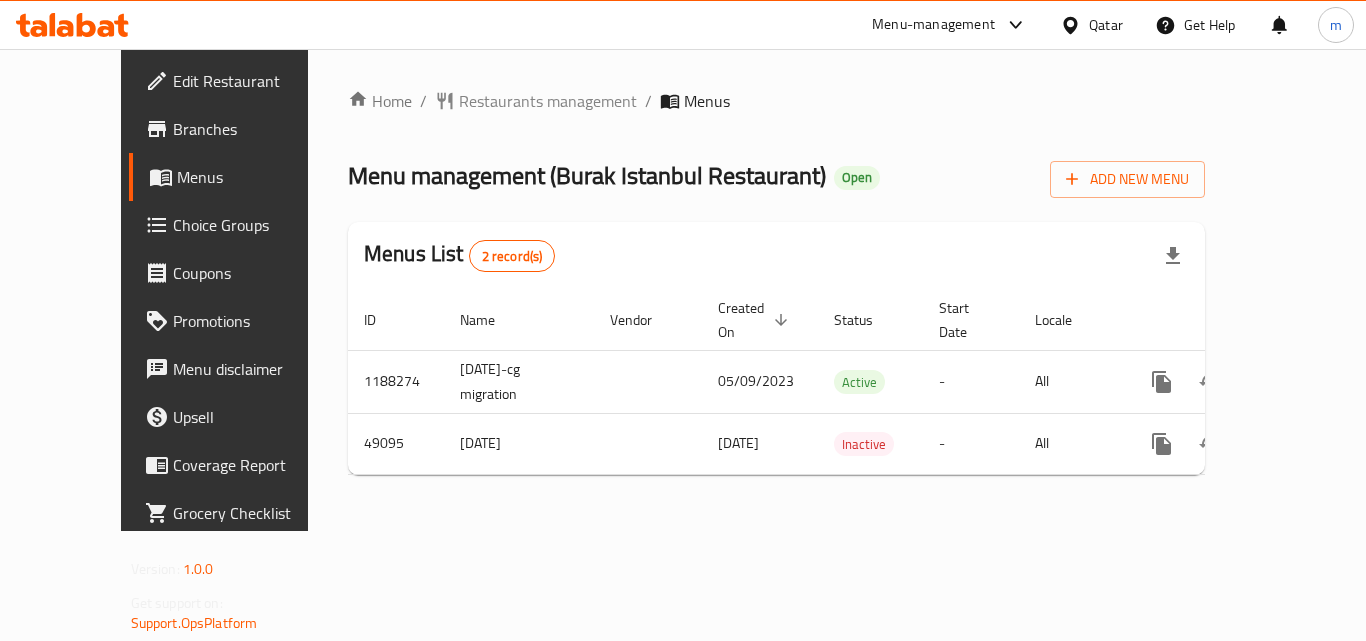 click 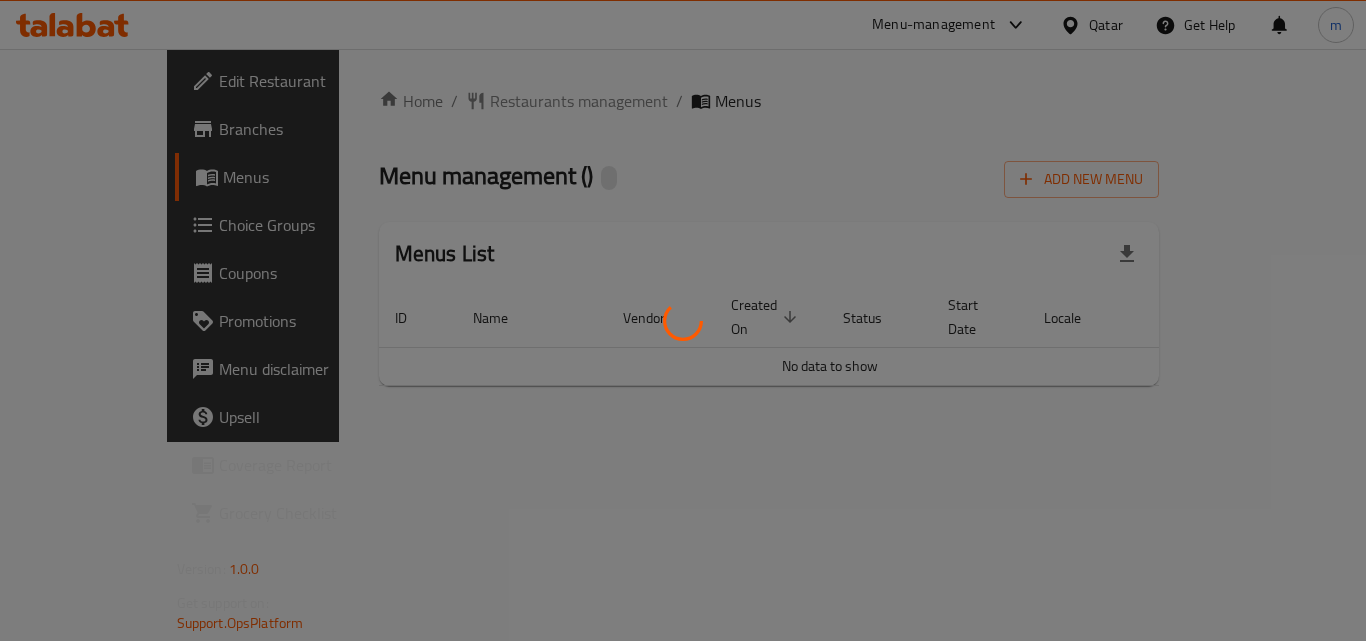 scroll, scrollTop: 0, scrollLeft: 0, axis: both 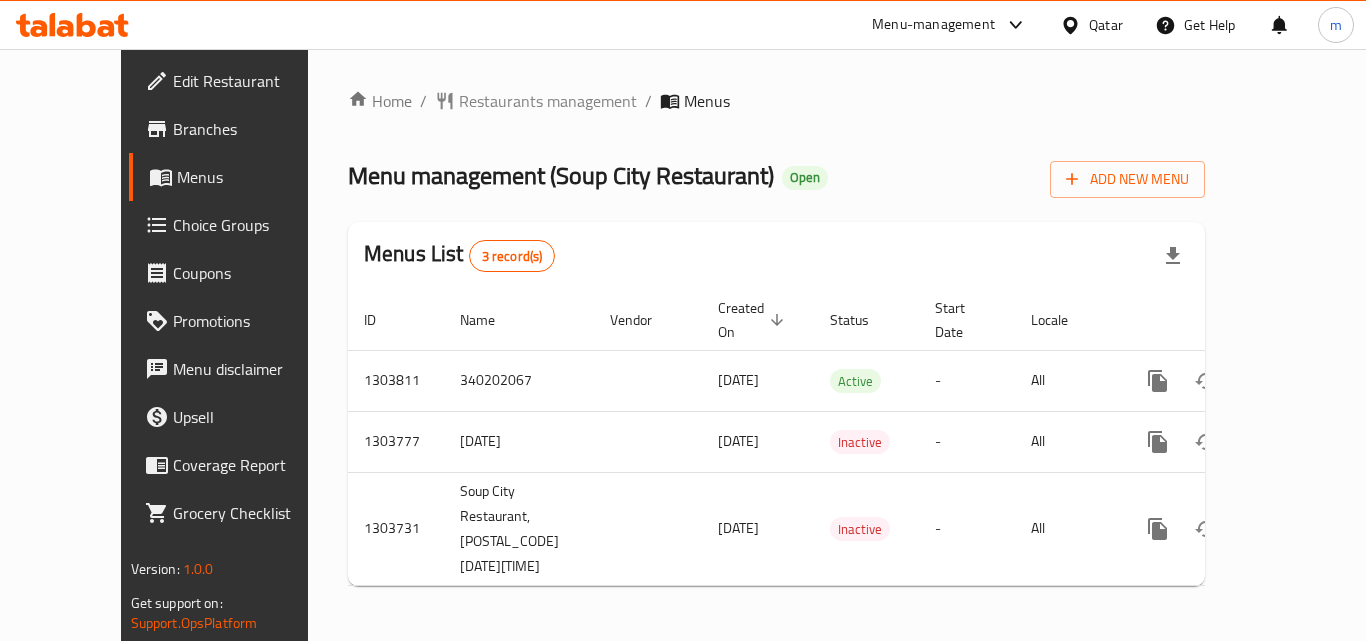 click 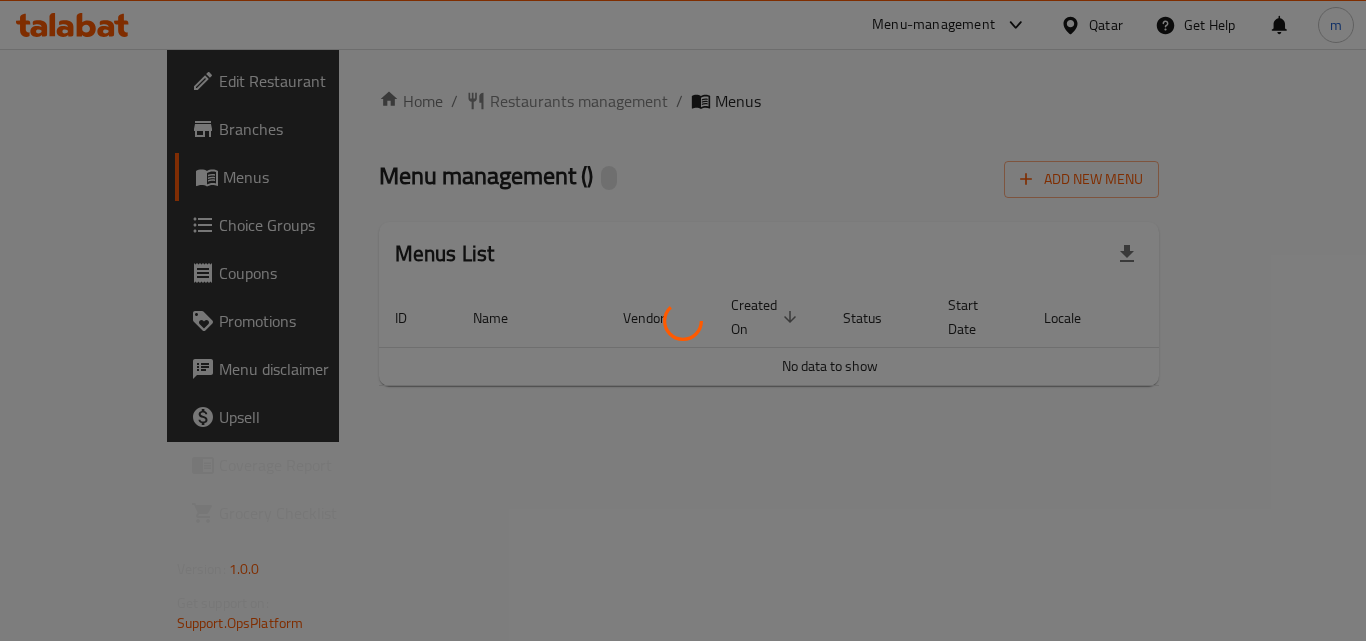 scroll, scrollTop: 0, scrollLeft: 0, axis: both 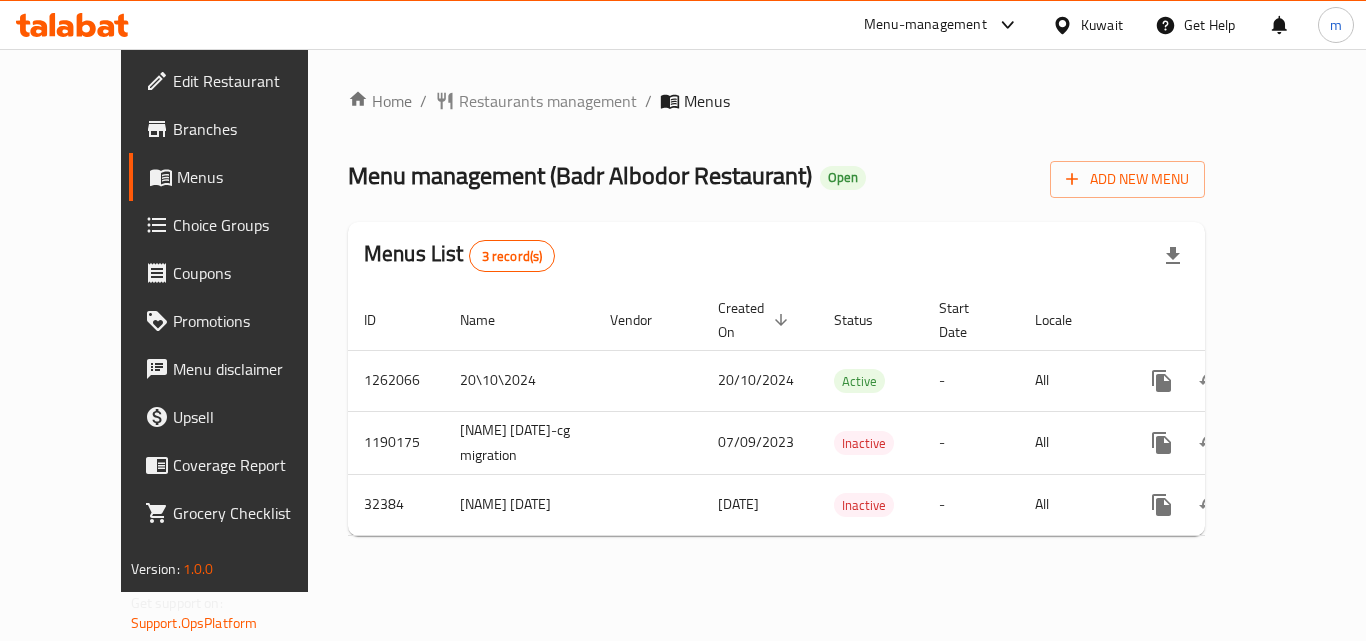 click 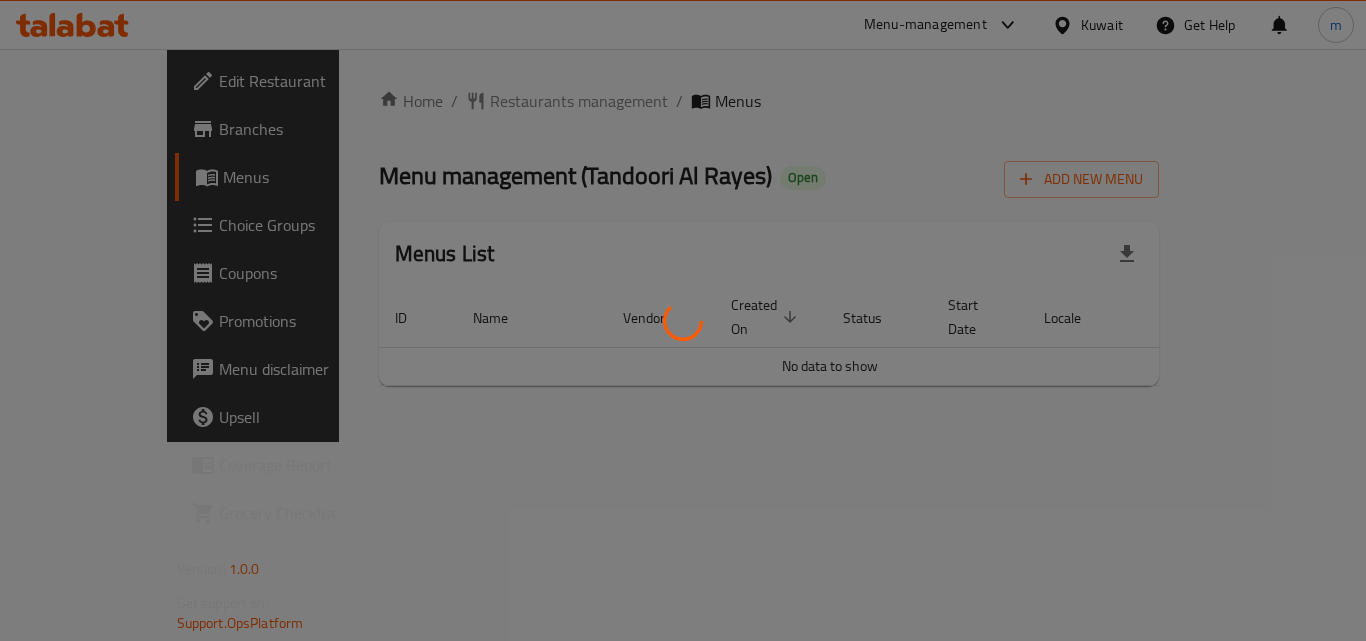 scroll, scrollTop: 0, scrollLeft: 0, axis: both 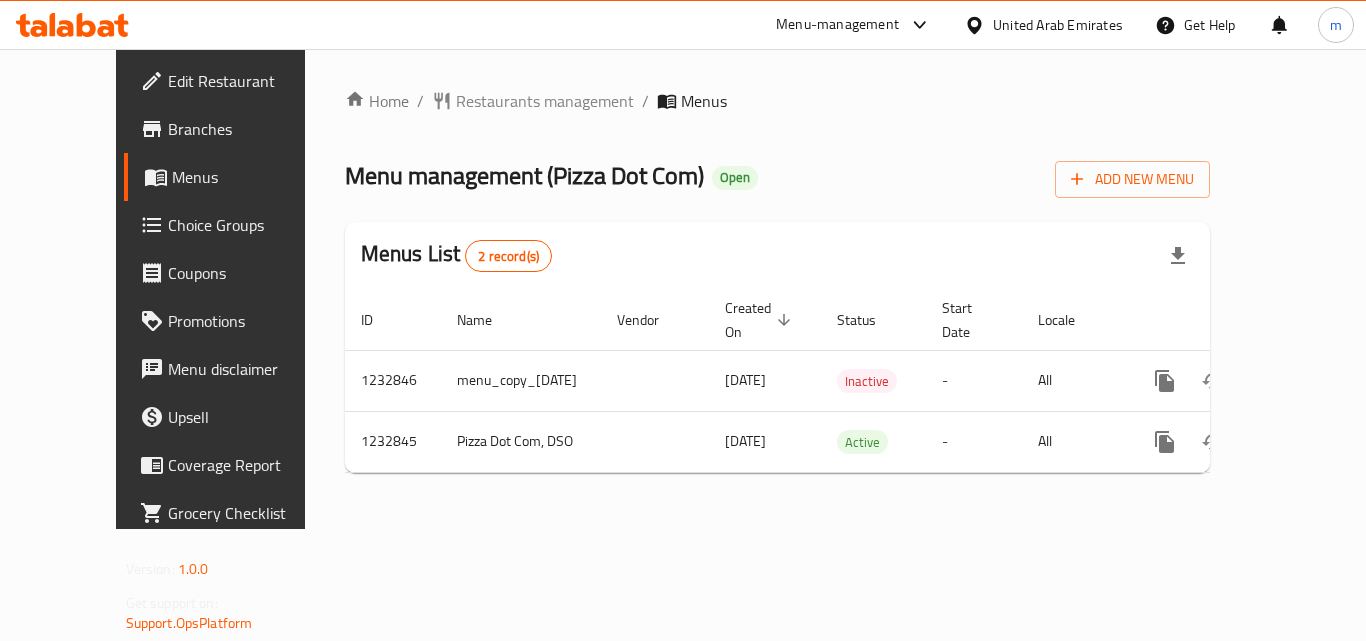 click 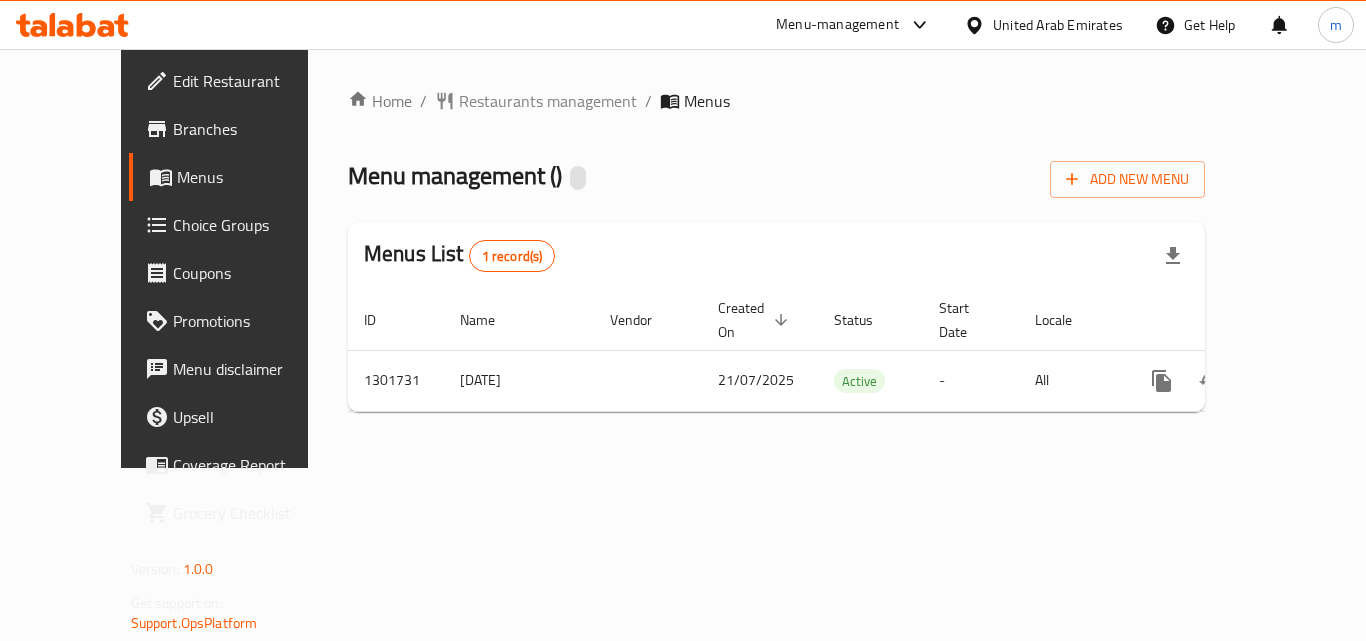 scroll, scrollTop: 0, scrollLeft: 0, axis: both 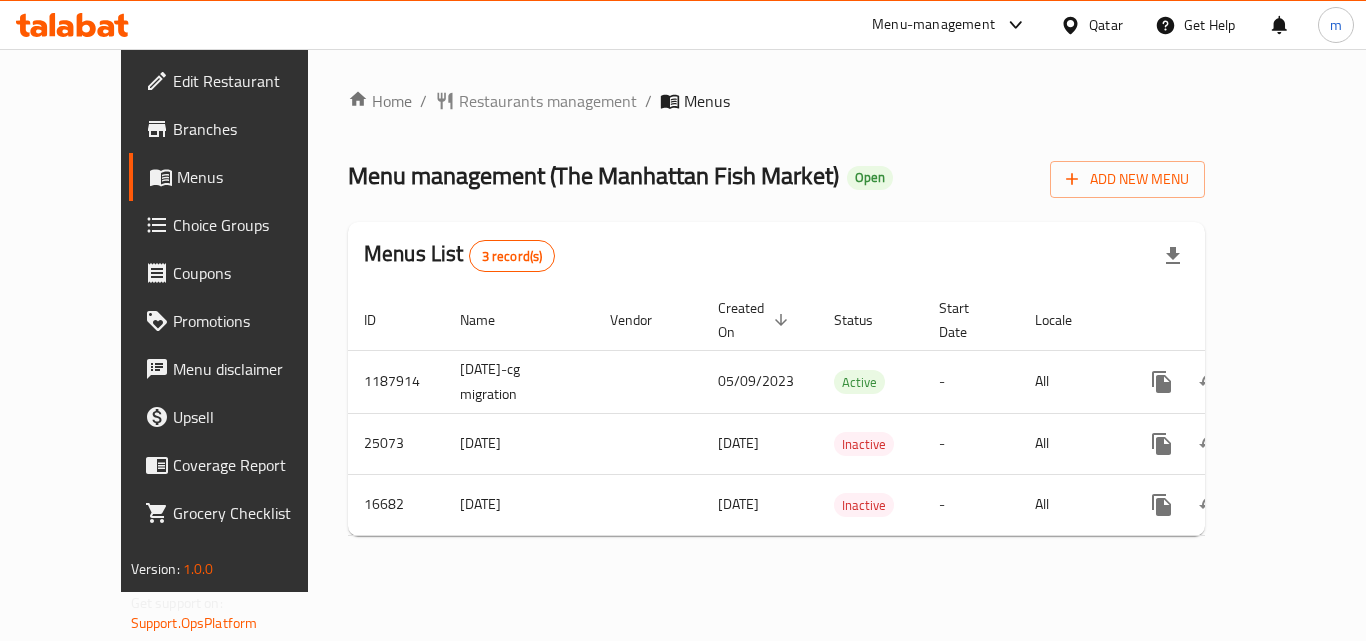 click 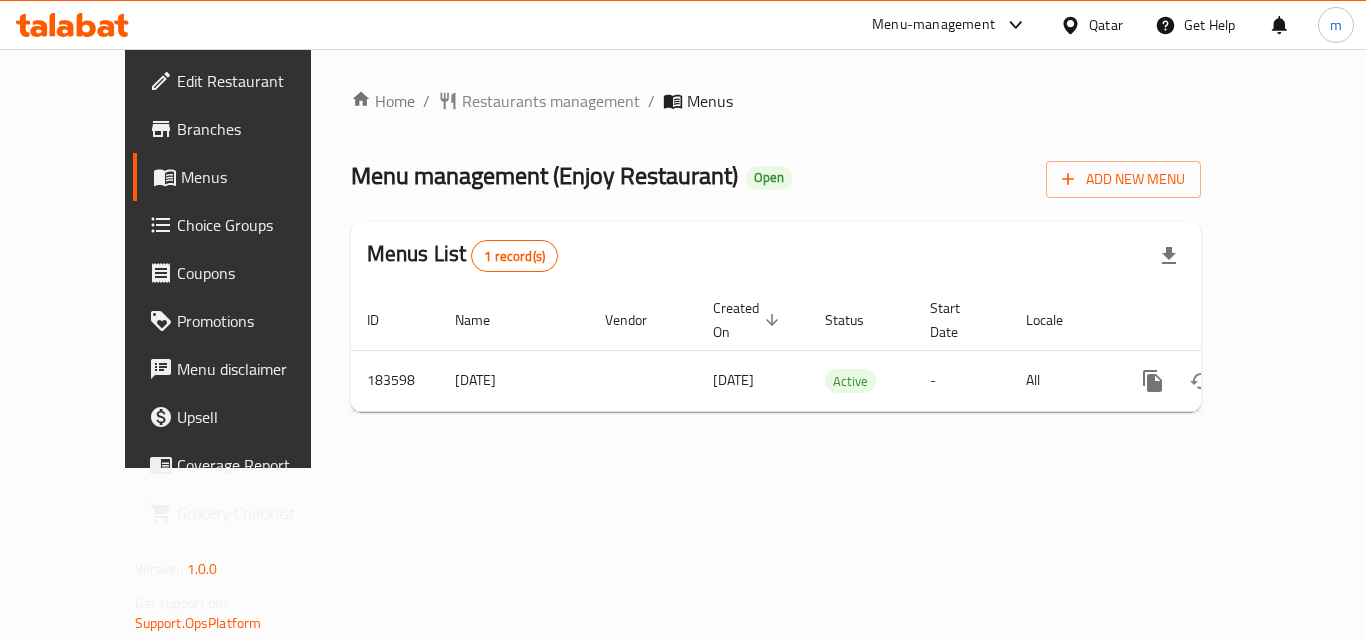 scroll, scrollTop: 0, scrollLeft: 0, axis: both 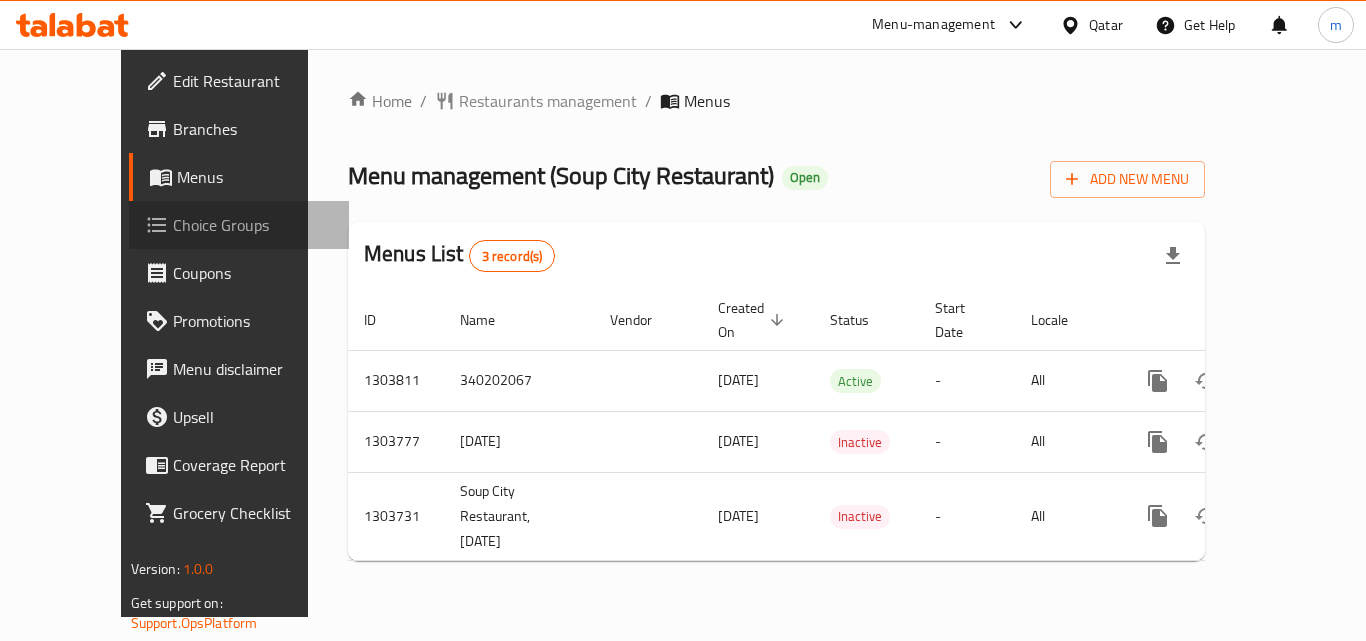 click on "Choice Groups" at bounding box center [253, 225] 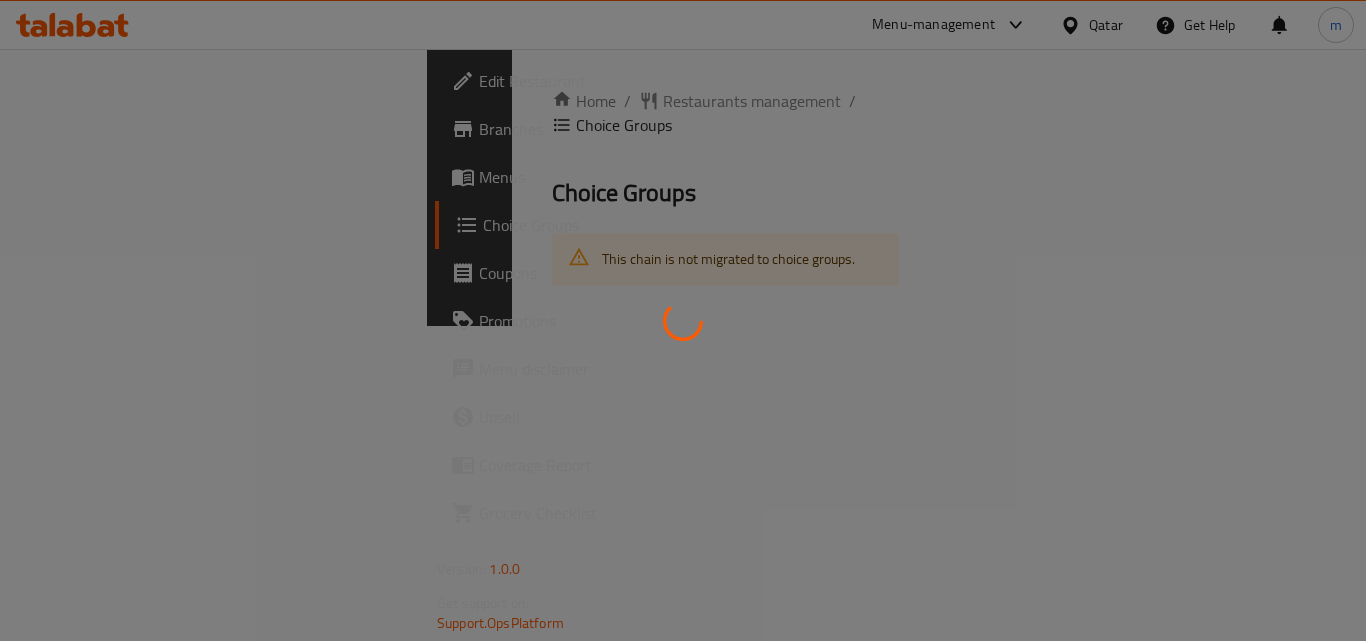 click at bounding box center (683, 320) 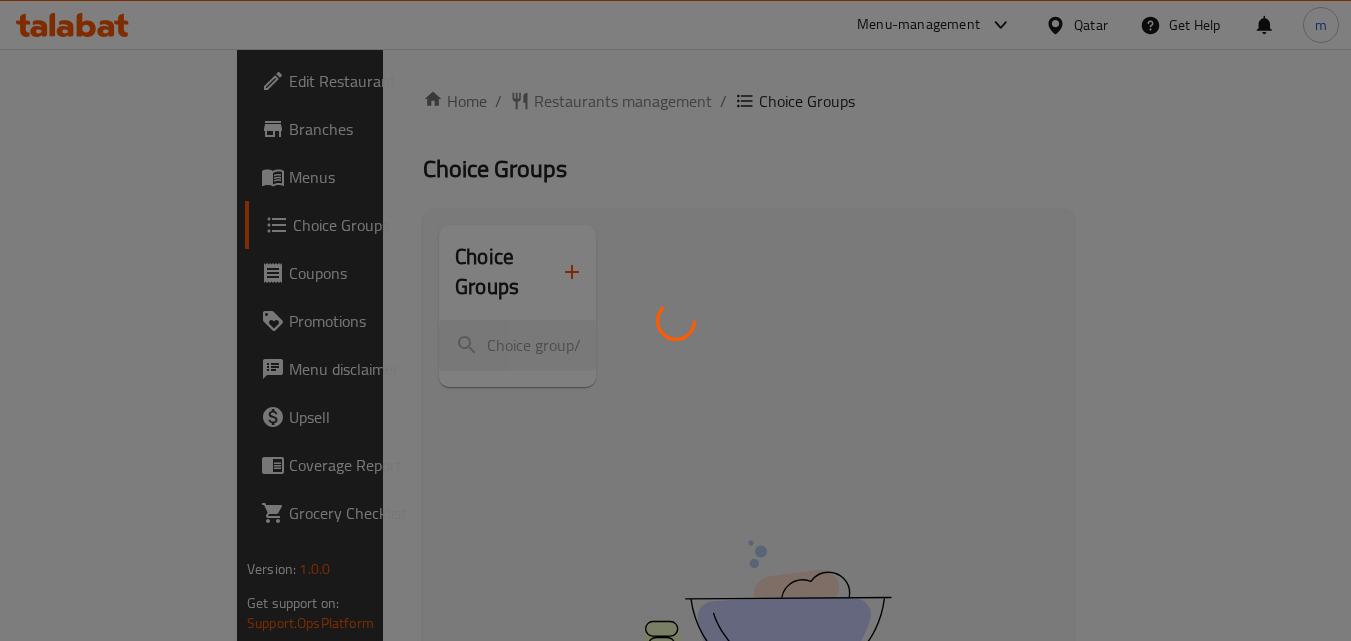 click at bounding box center [675, 320] 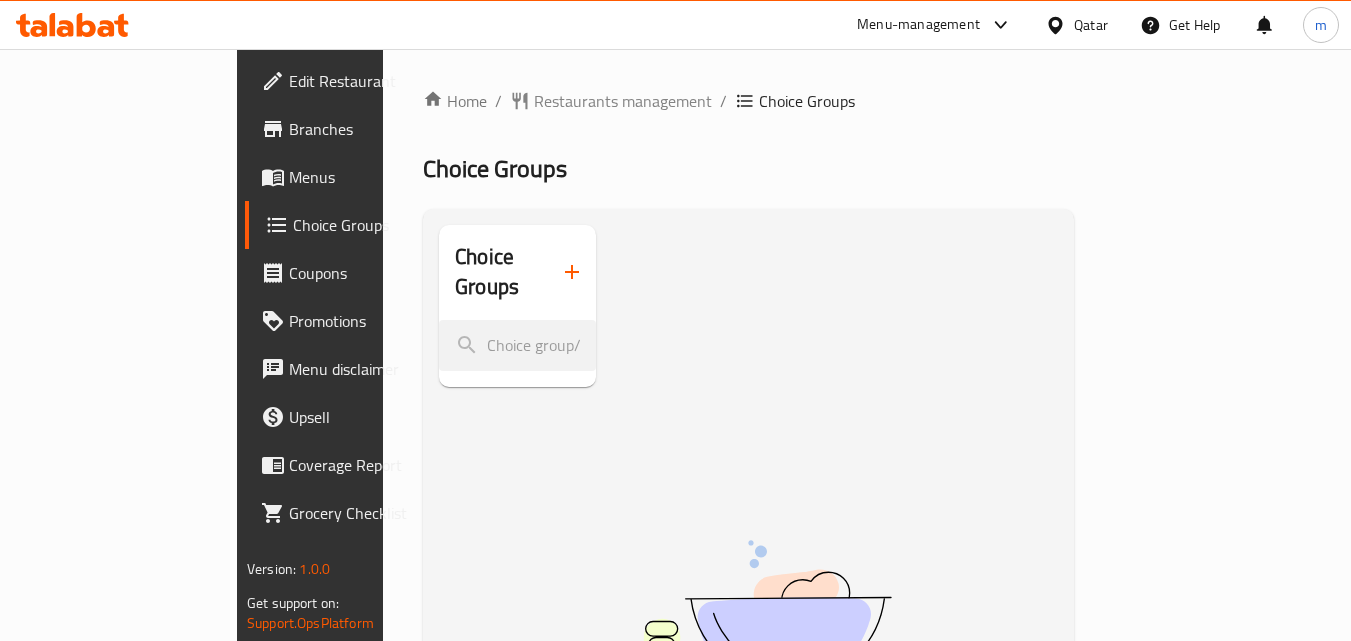 click at bounding box center (675, 320) 